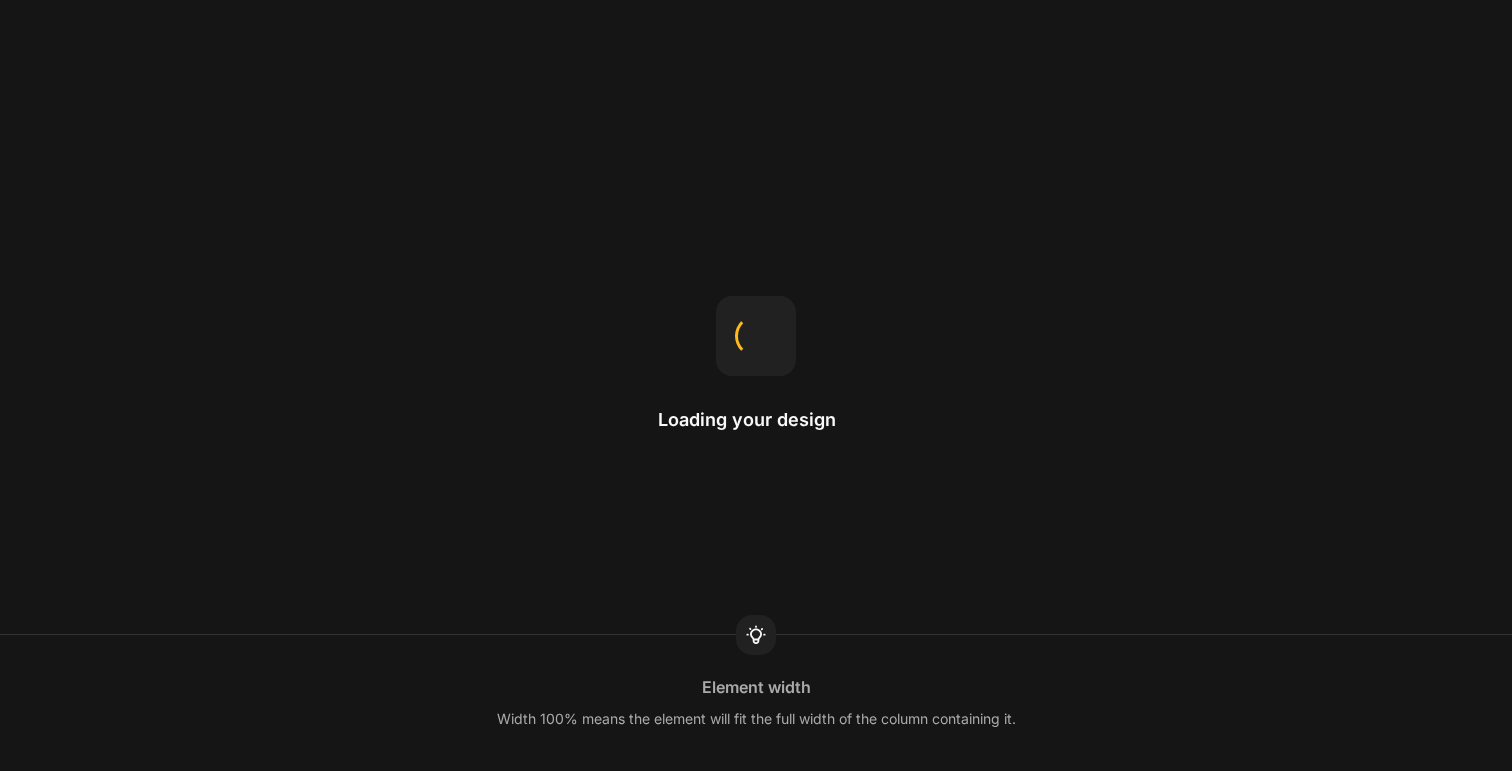 scroll, scrollTop: 0, scrollLeft: 0, axis: both 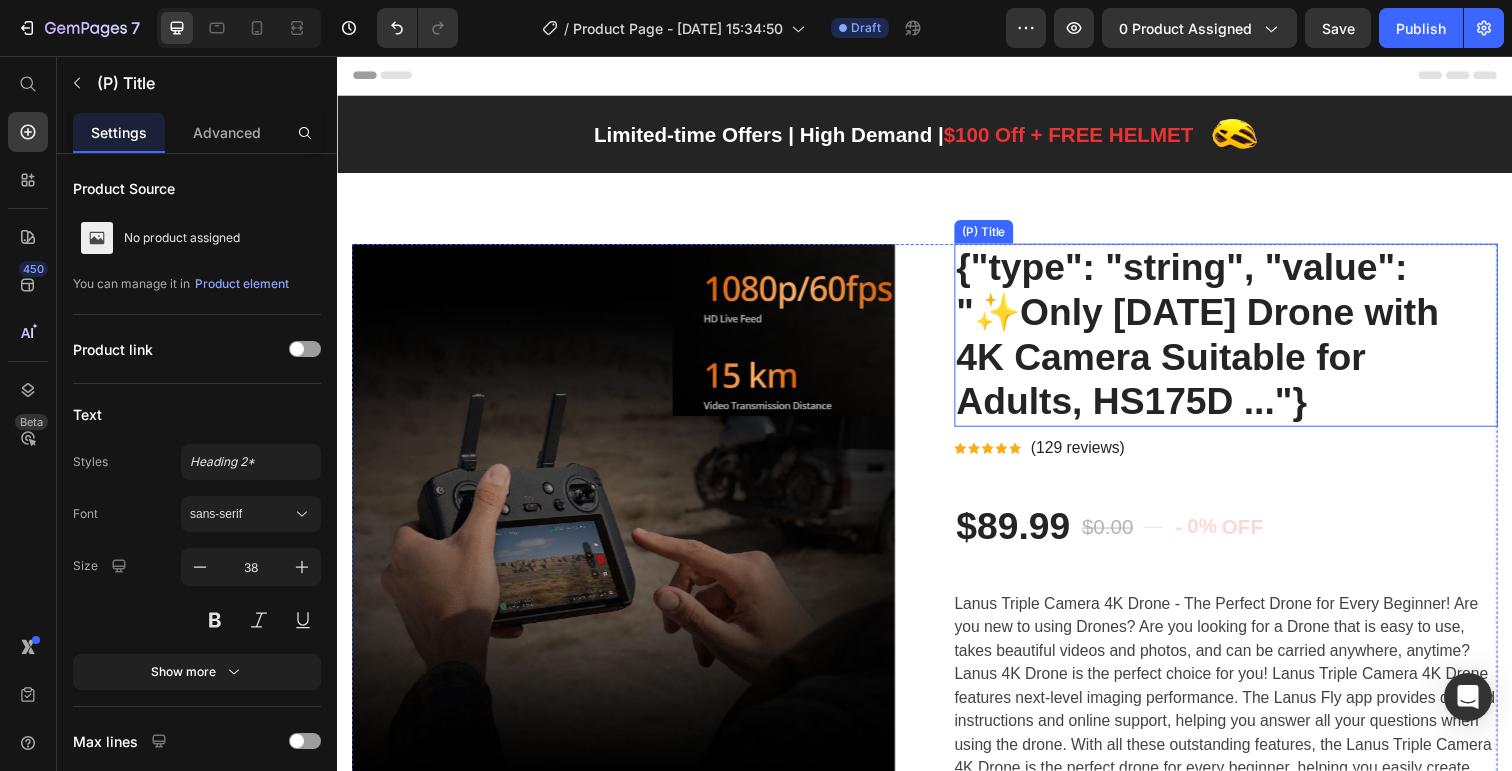 click on "{"type": "string", "value": "✨Only Today  Drone with 4K Camera Suitable for Adults, HS175D ..."}" at bounding box center (1244, 341) 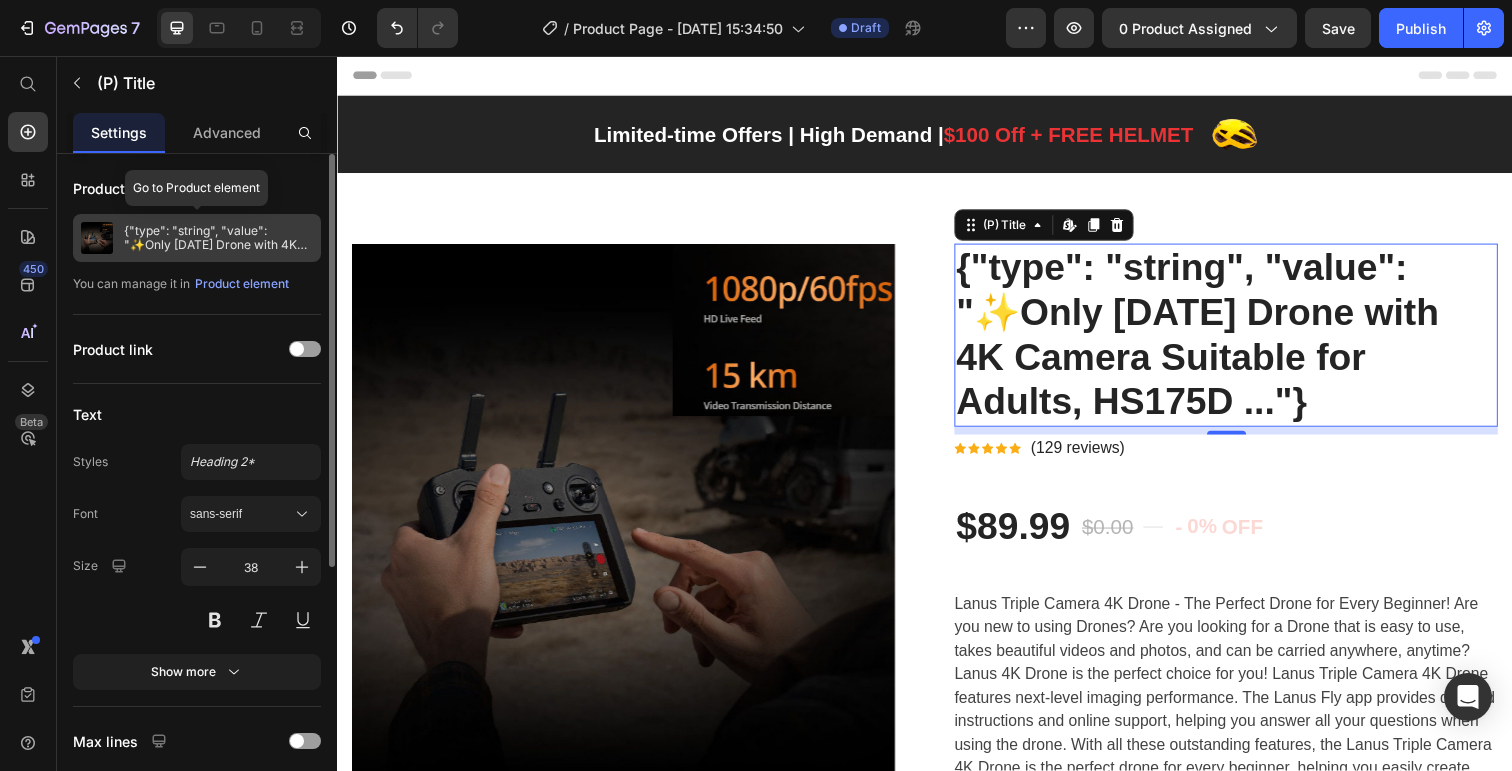 click on "{"type": "string", "value": "✨Only Today  Drone with 4K Camera Suitable for Adults, HS175D ..."}" at bounding box center [218, 238] 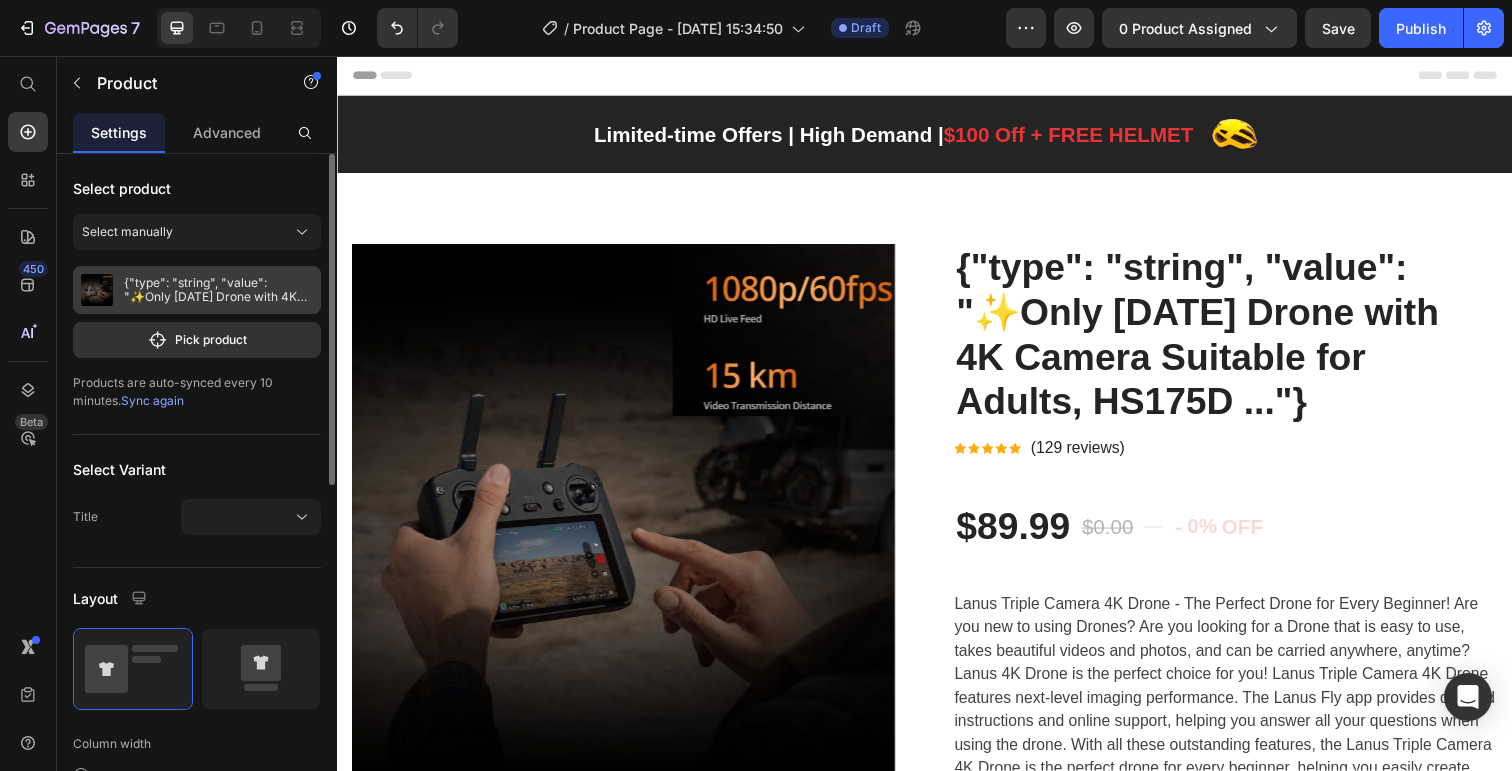 click on "{"type": "string", "value": "✨Only Today  Drone with 4K Camera Suitable for Adults, HS175D ..."}" at bounding box center (218, 290) 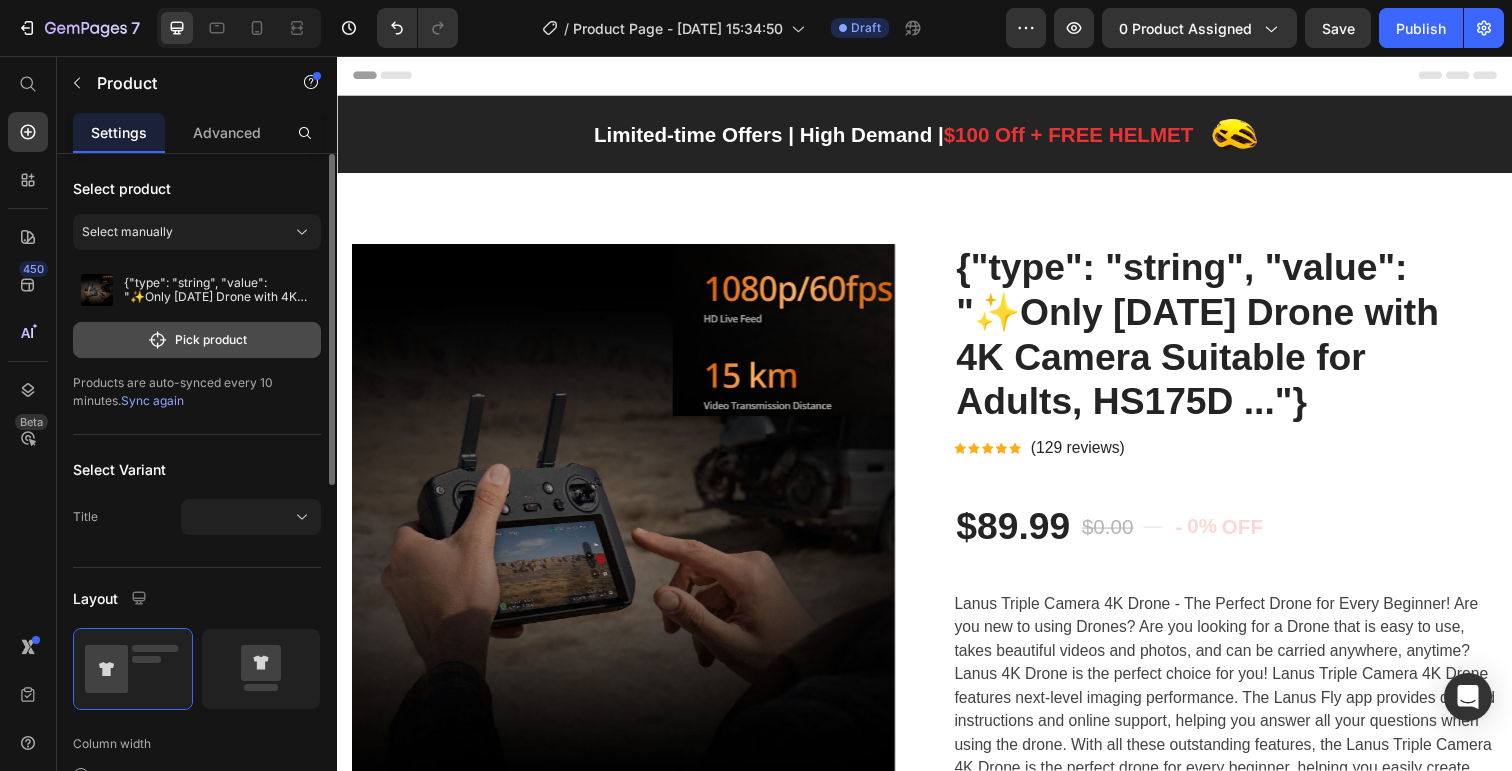 click on "Pick product" at bounding box center (197, 340) 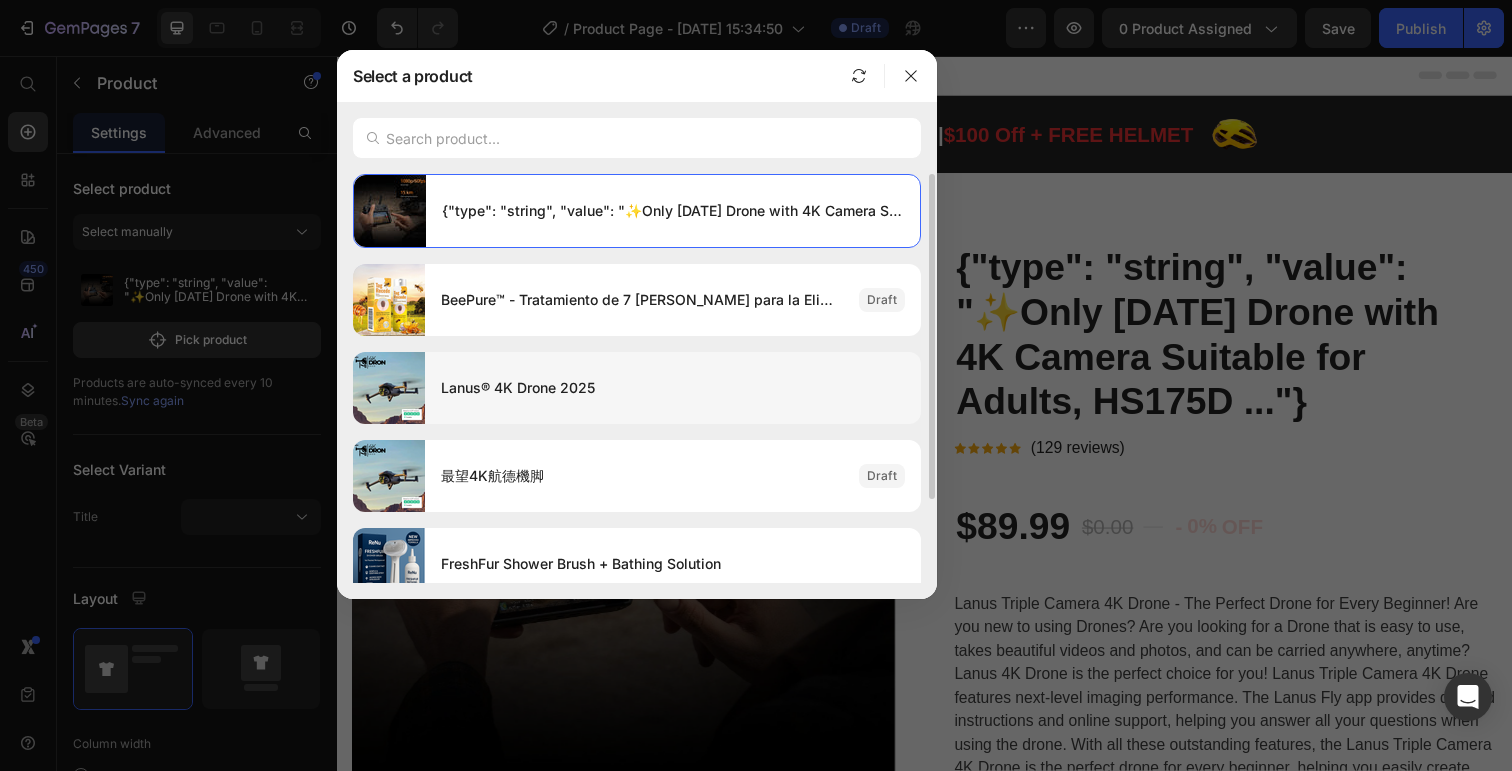 click on "Lanus® 4K Drone 2025" at bounding box center [673, 388] 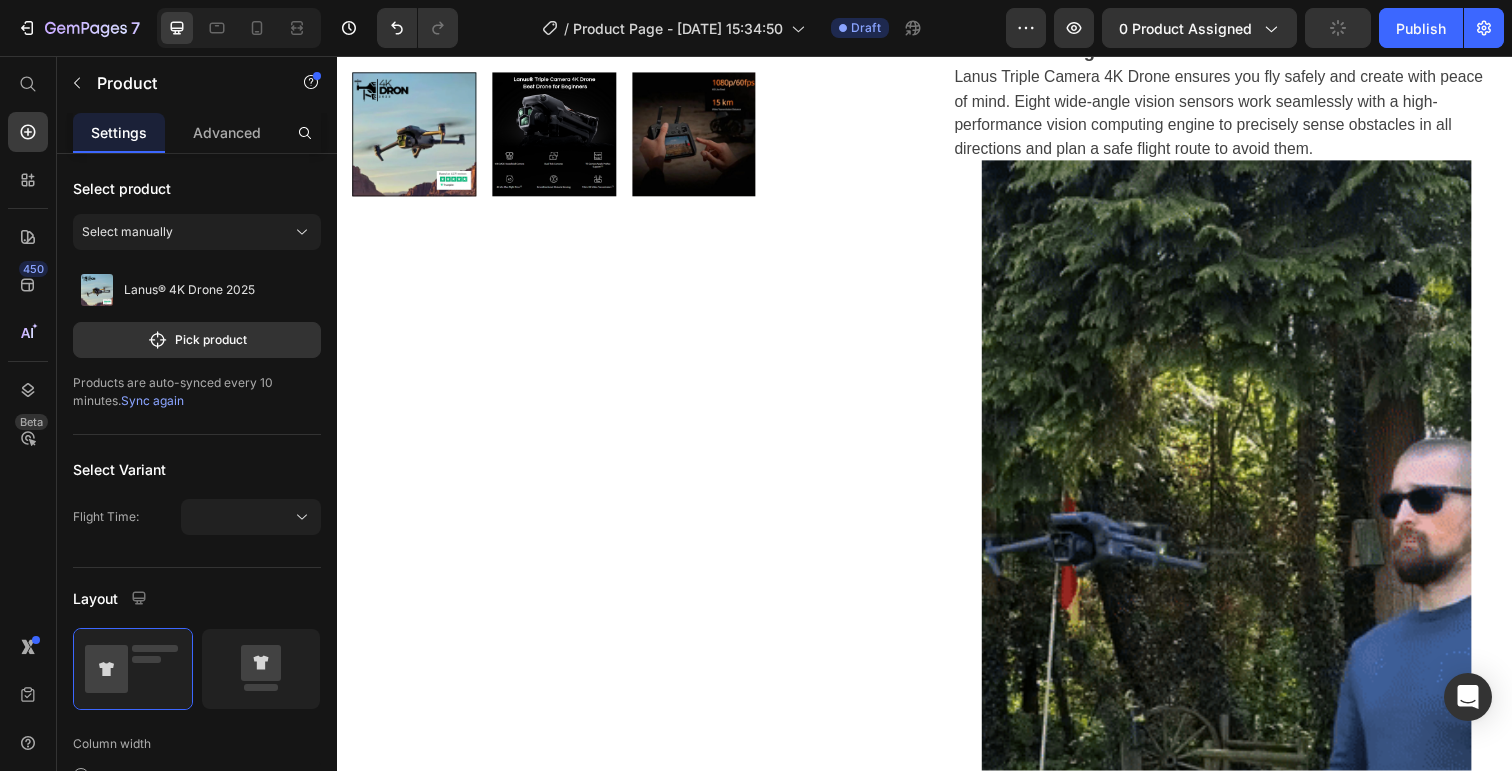 scroll, scrollTop: 632, scrollLeft: 0, axis: vertical 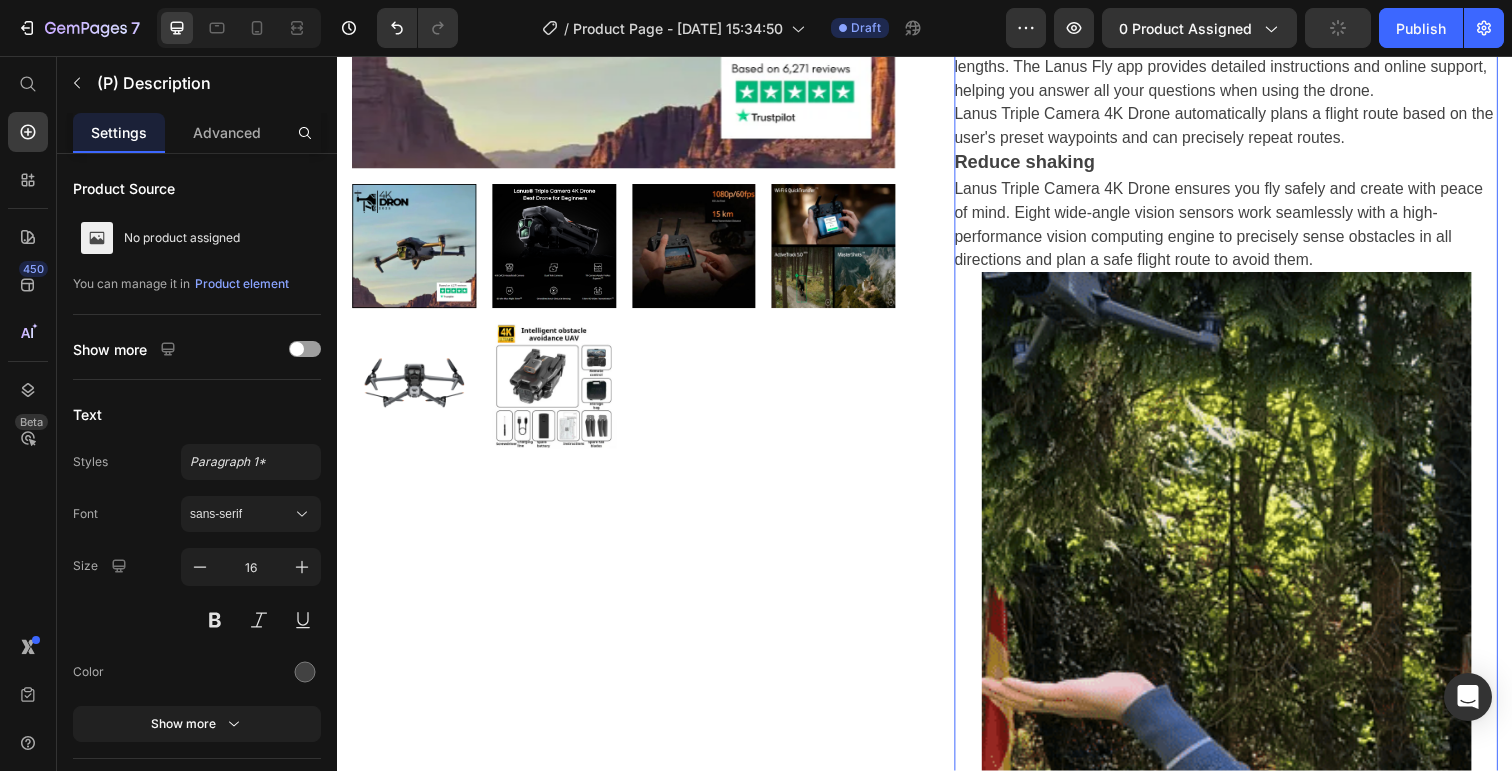 click at bounding box center (1245, 721) 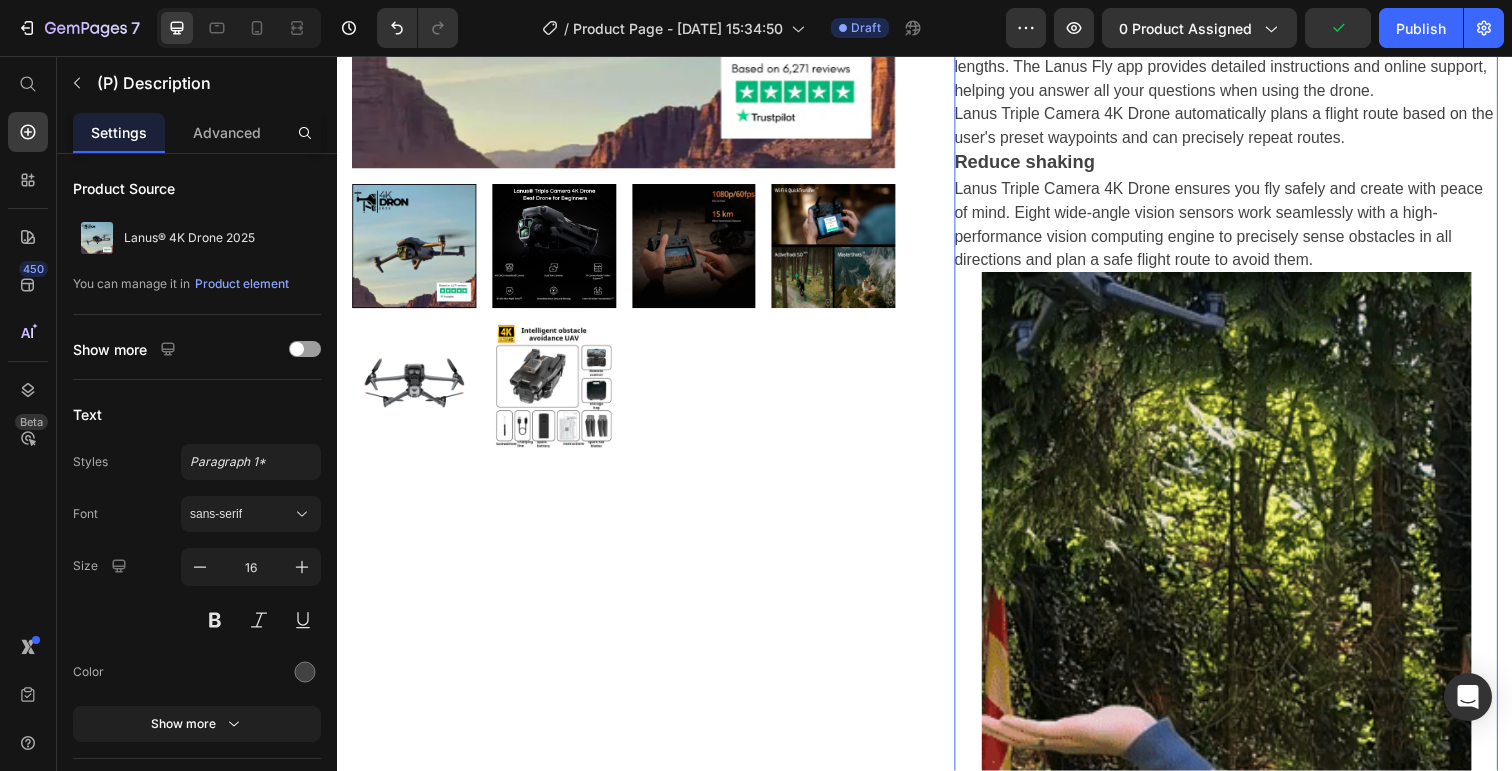click at bounding box center [1245, 721] 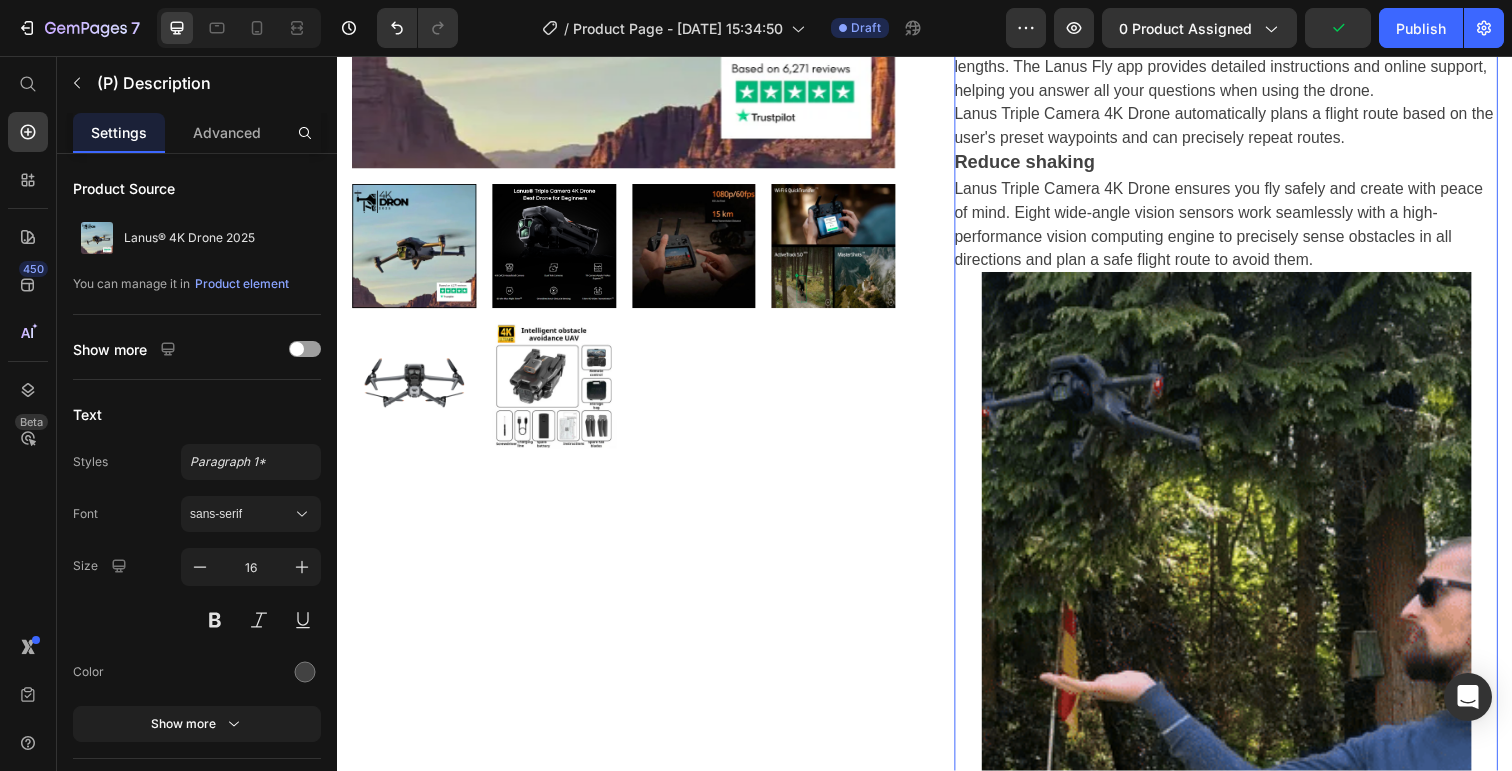 click at bounding box center (1245, 721) 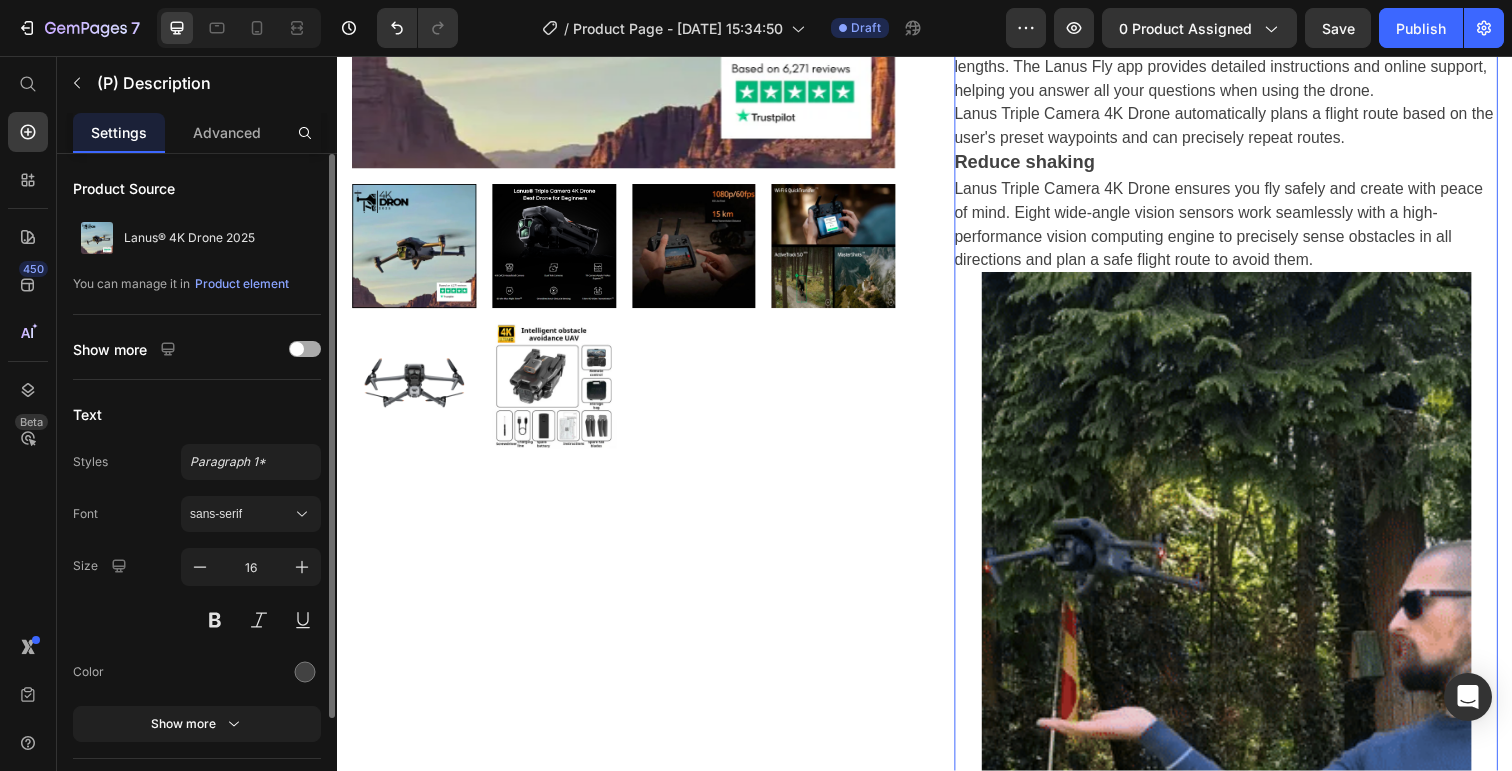 click at bounding box center (297, 349) 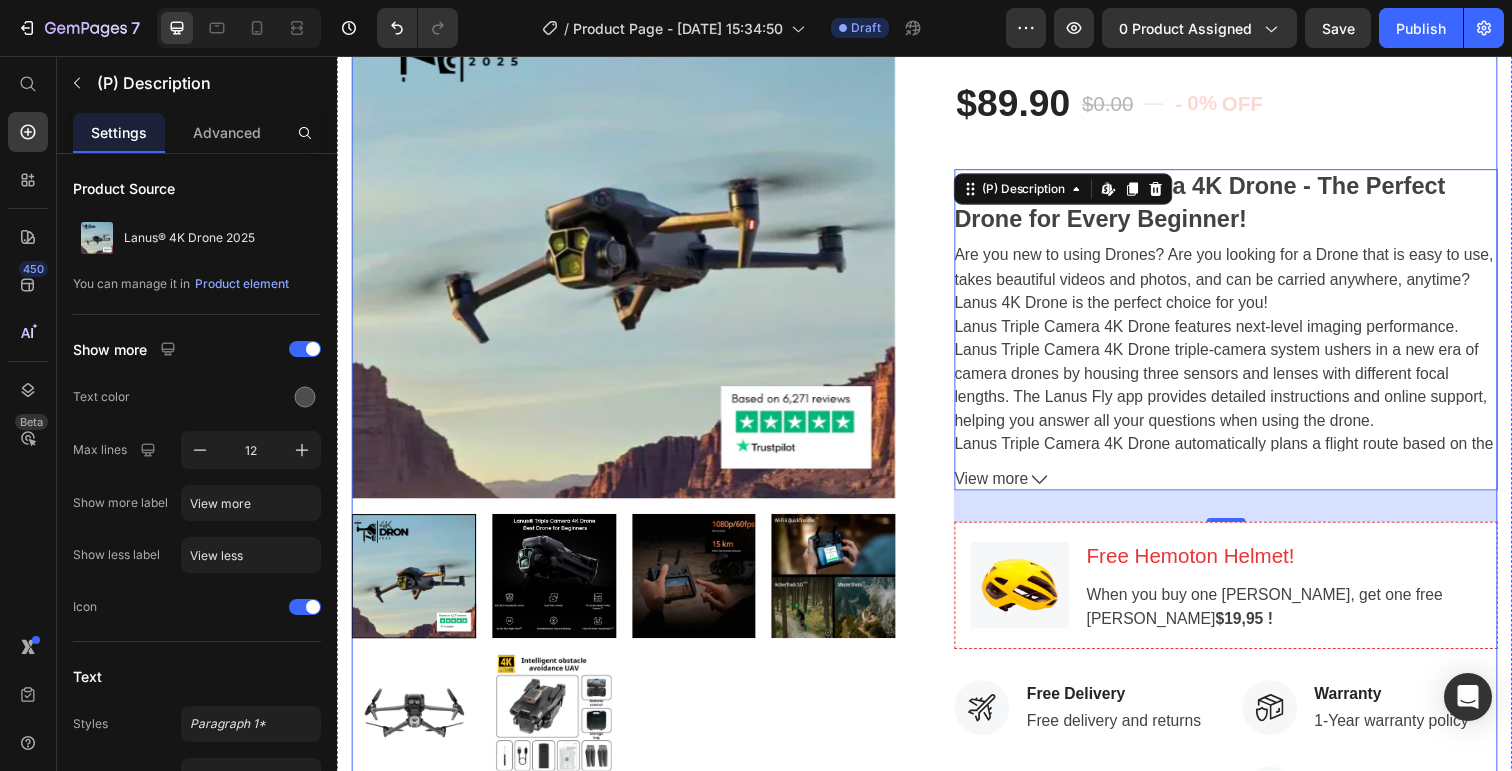 scroll, scrollTop: 210, scrollLeft: 0, axis: vertical 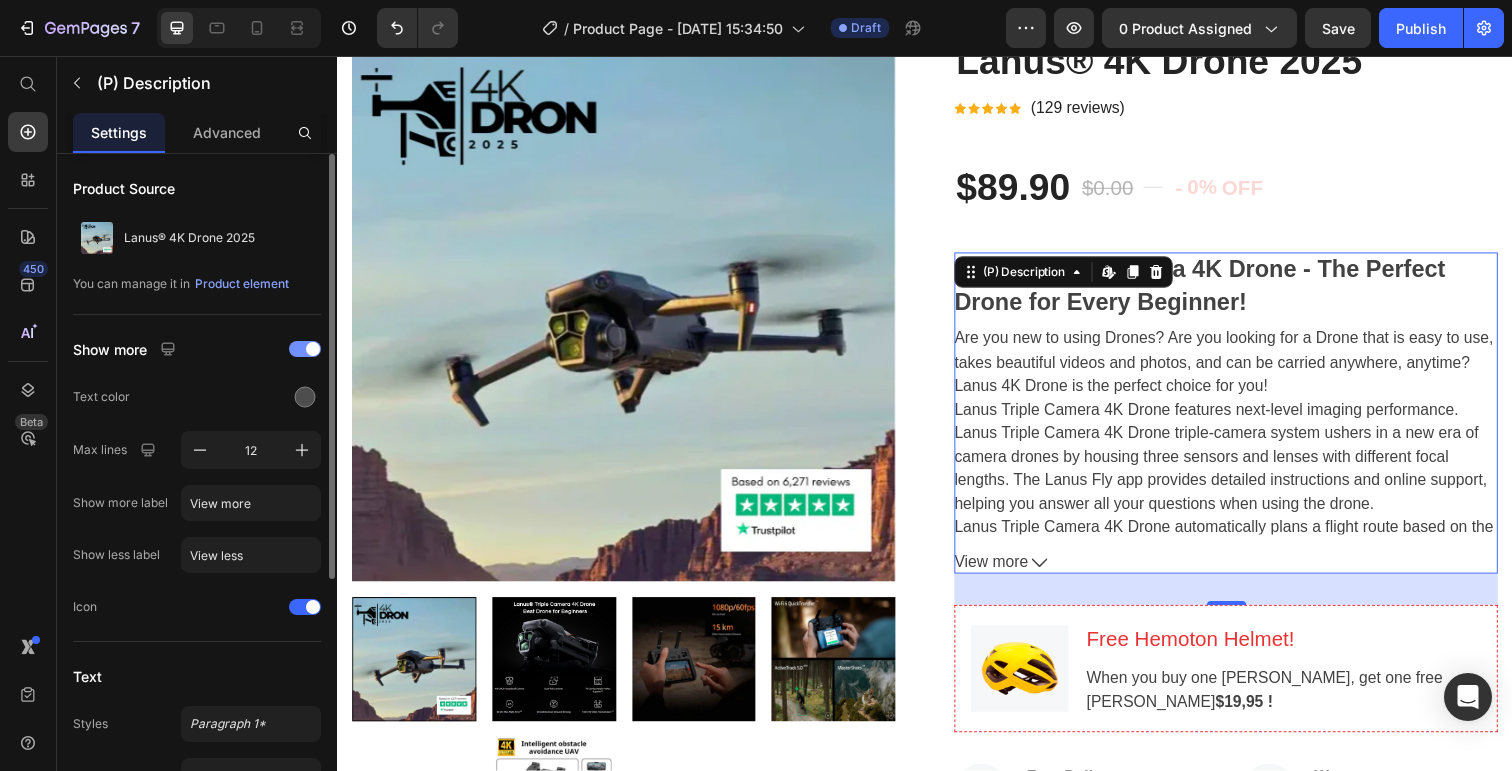 click at bounding box center [313, 349] 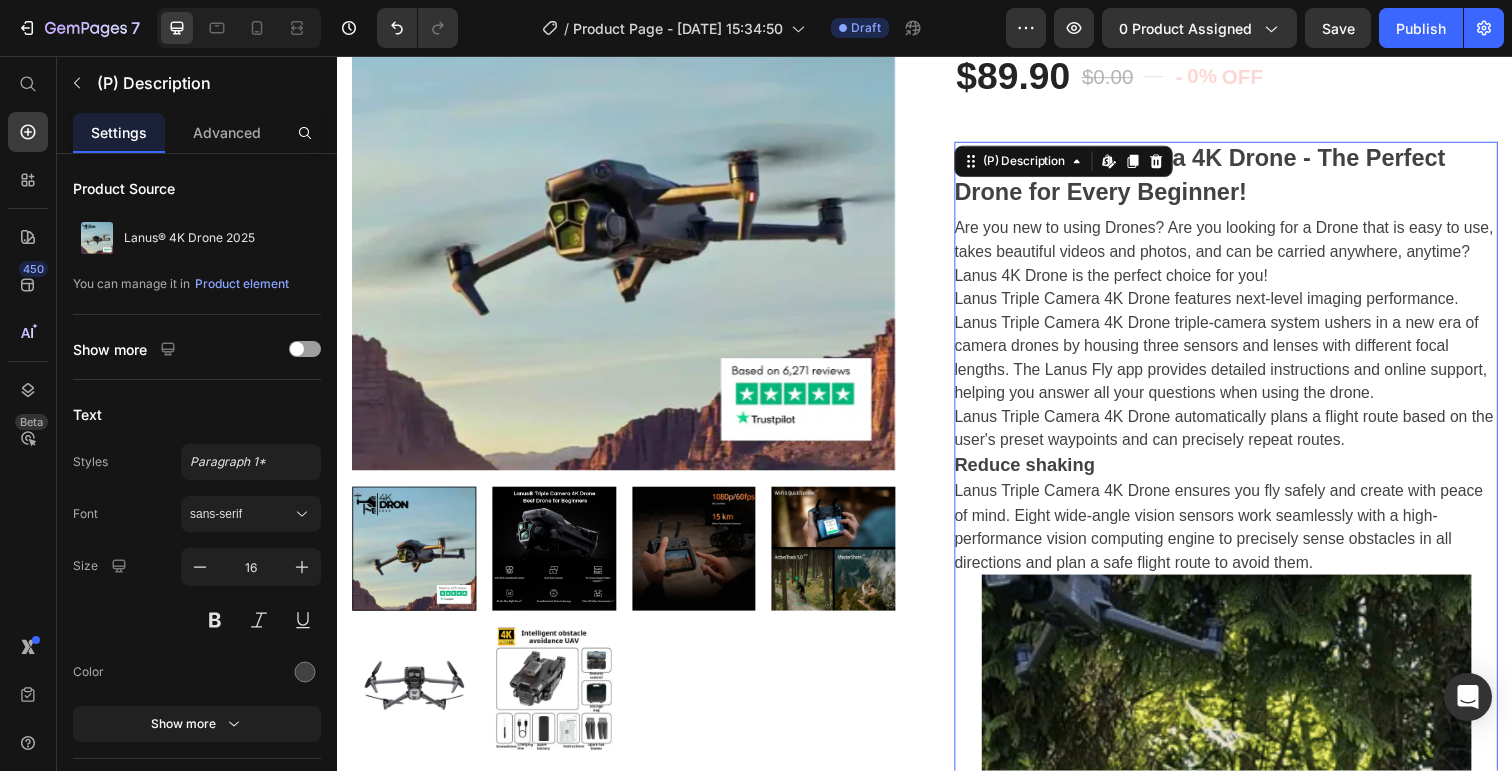 scroll, scrollTop: 315, scrollLeft: 0, axis: vertical 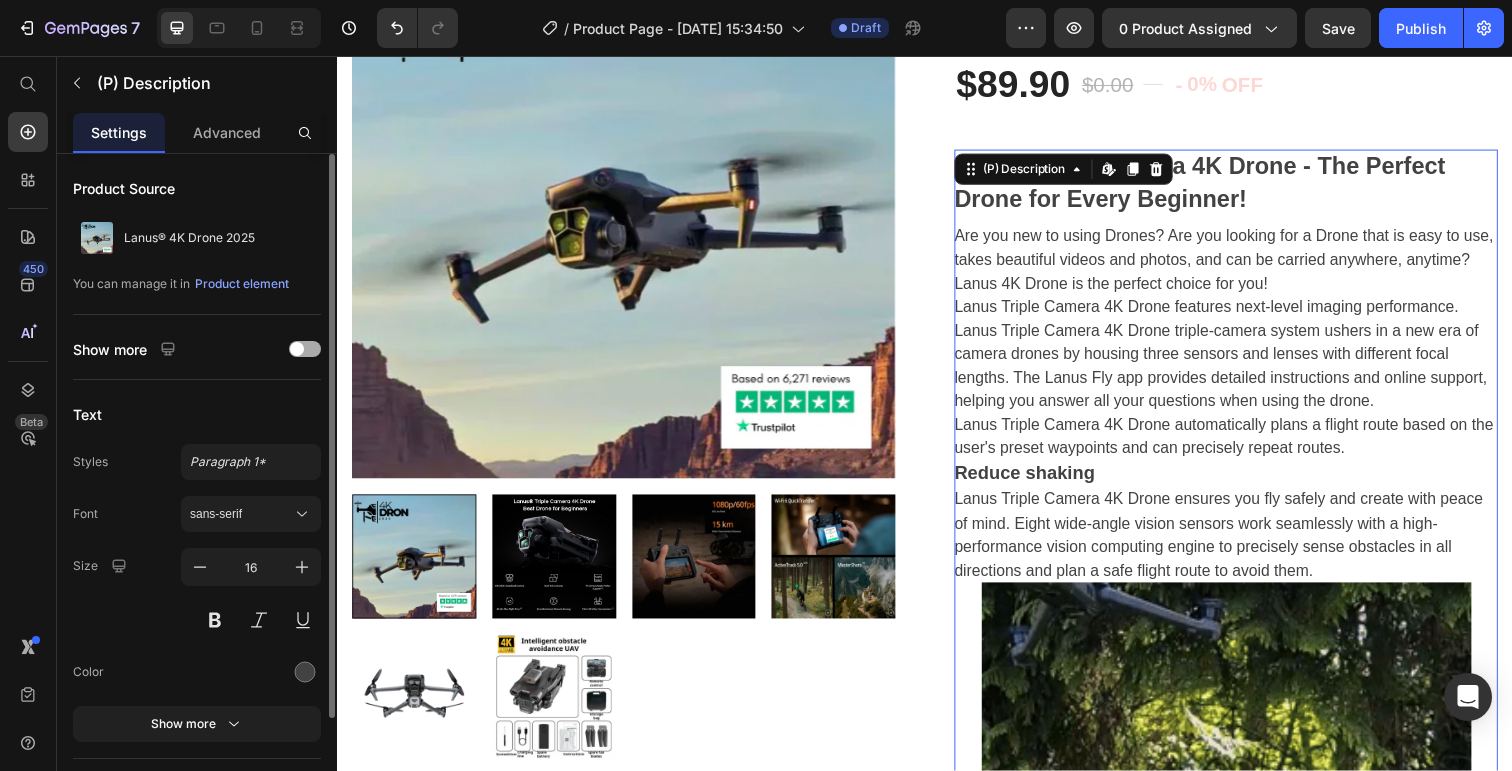 click on "Show more" 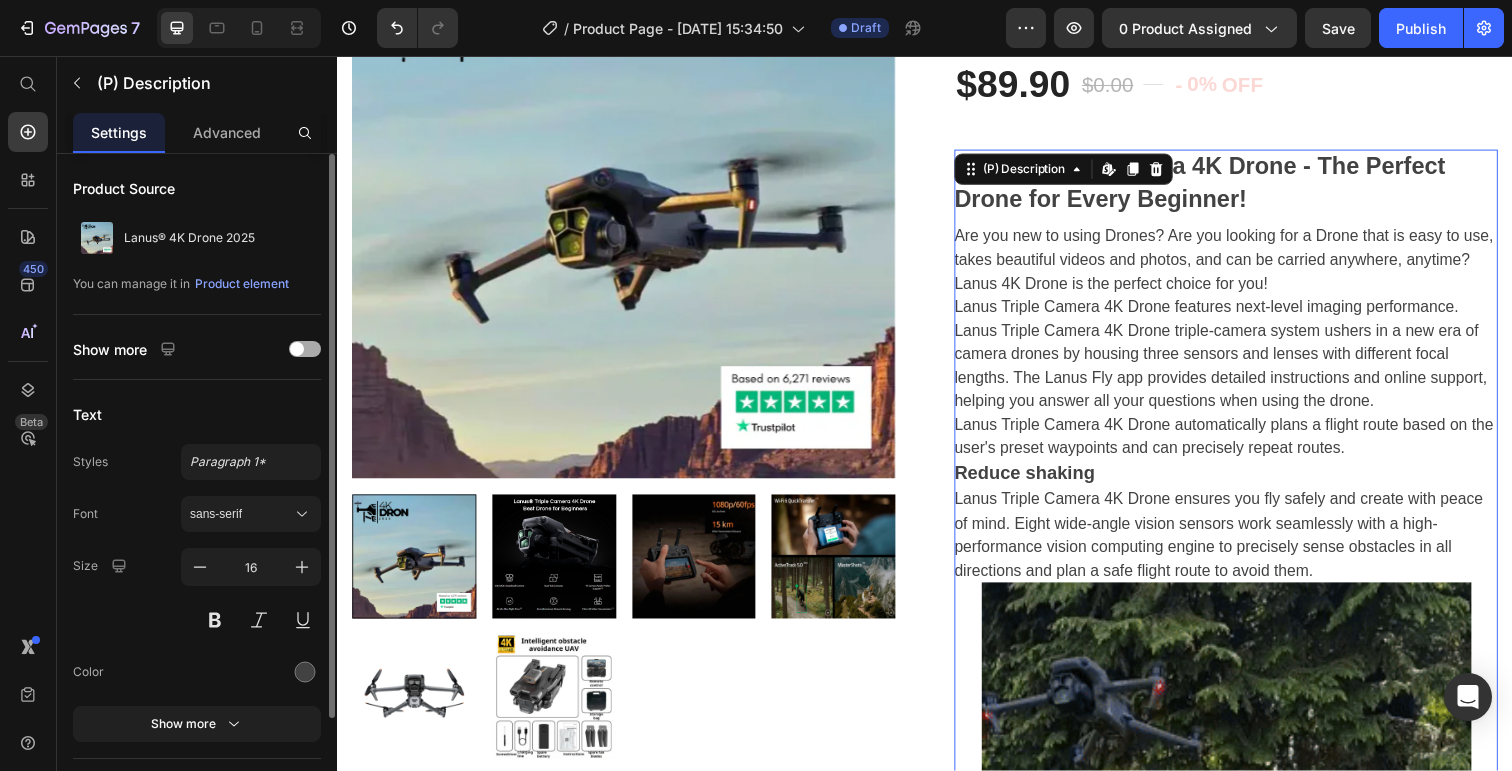 click at bounding box center (305, 349) 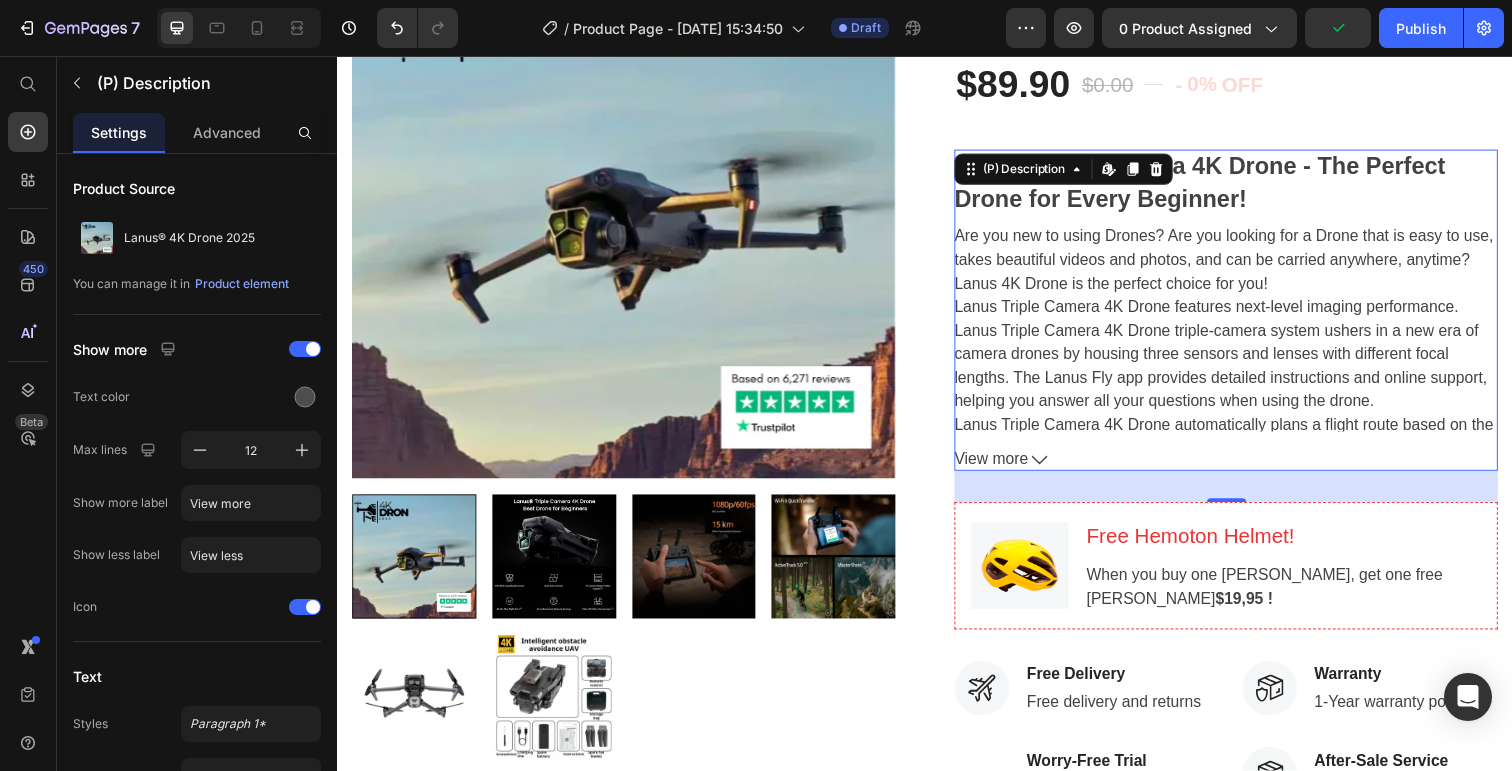 click on "32" at bounding box center (1244, 496) 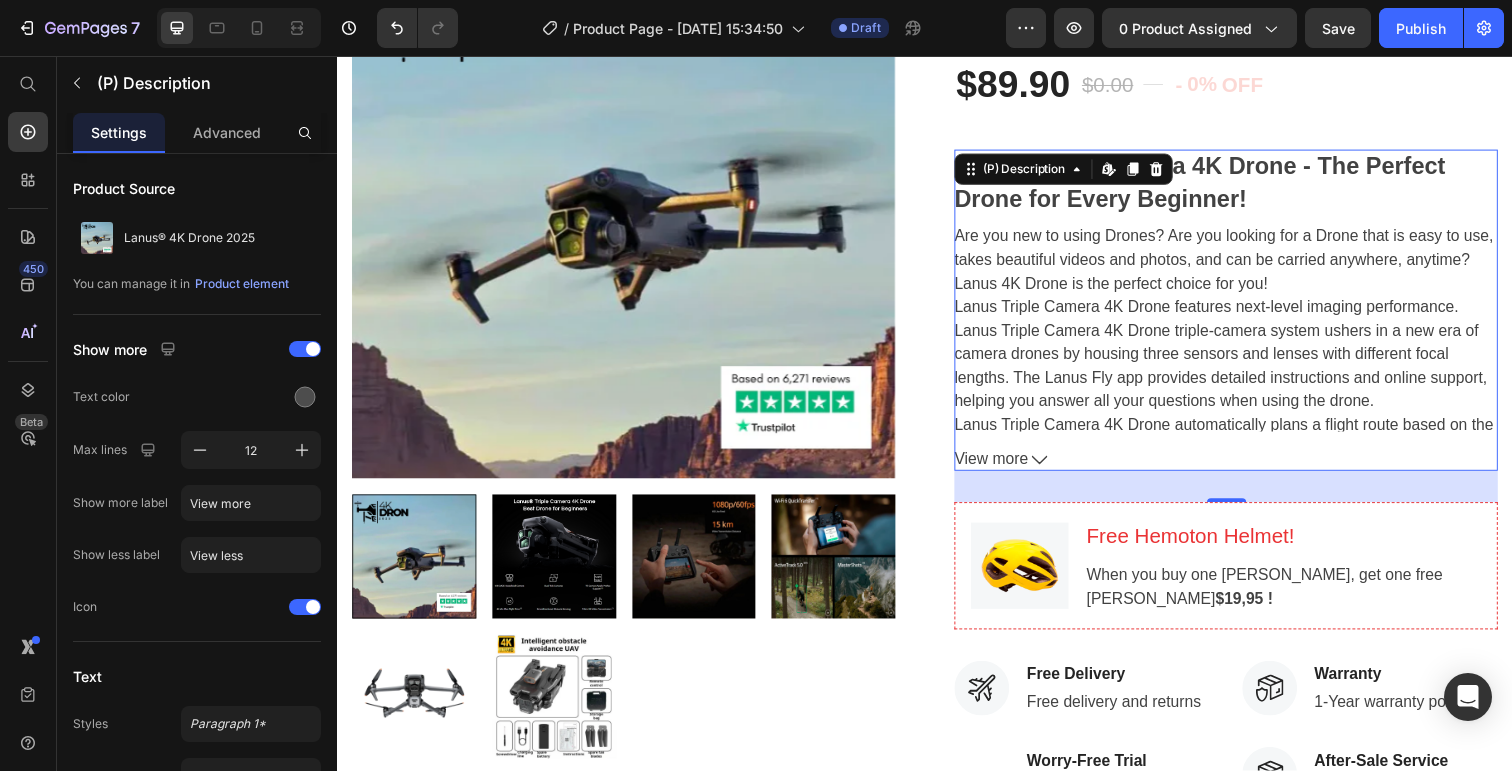click on "View more" at bounding box center (1244, 468) 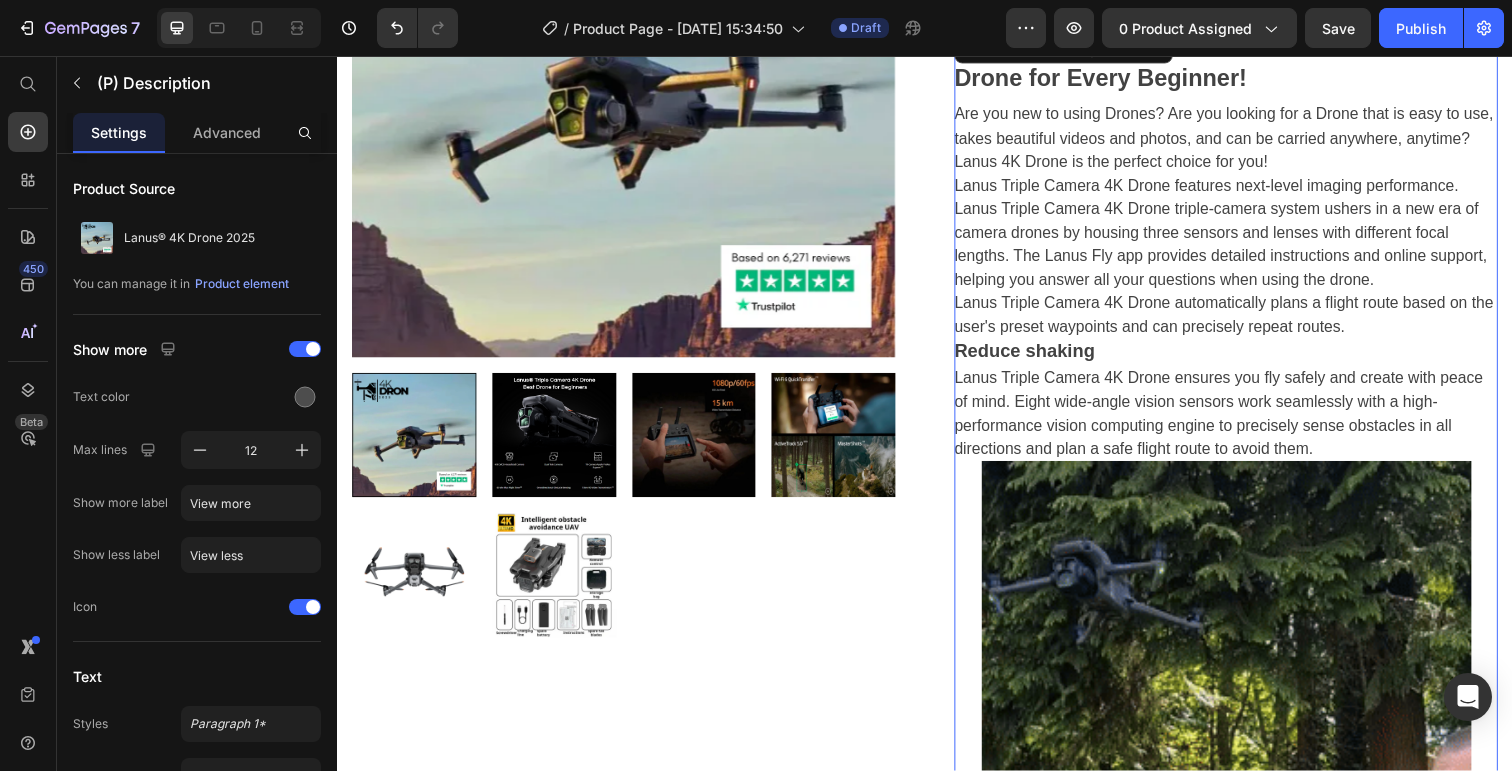 scroll, scrollTop: 443, scrollLeft: 0, axis: vertical 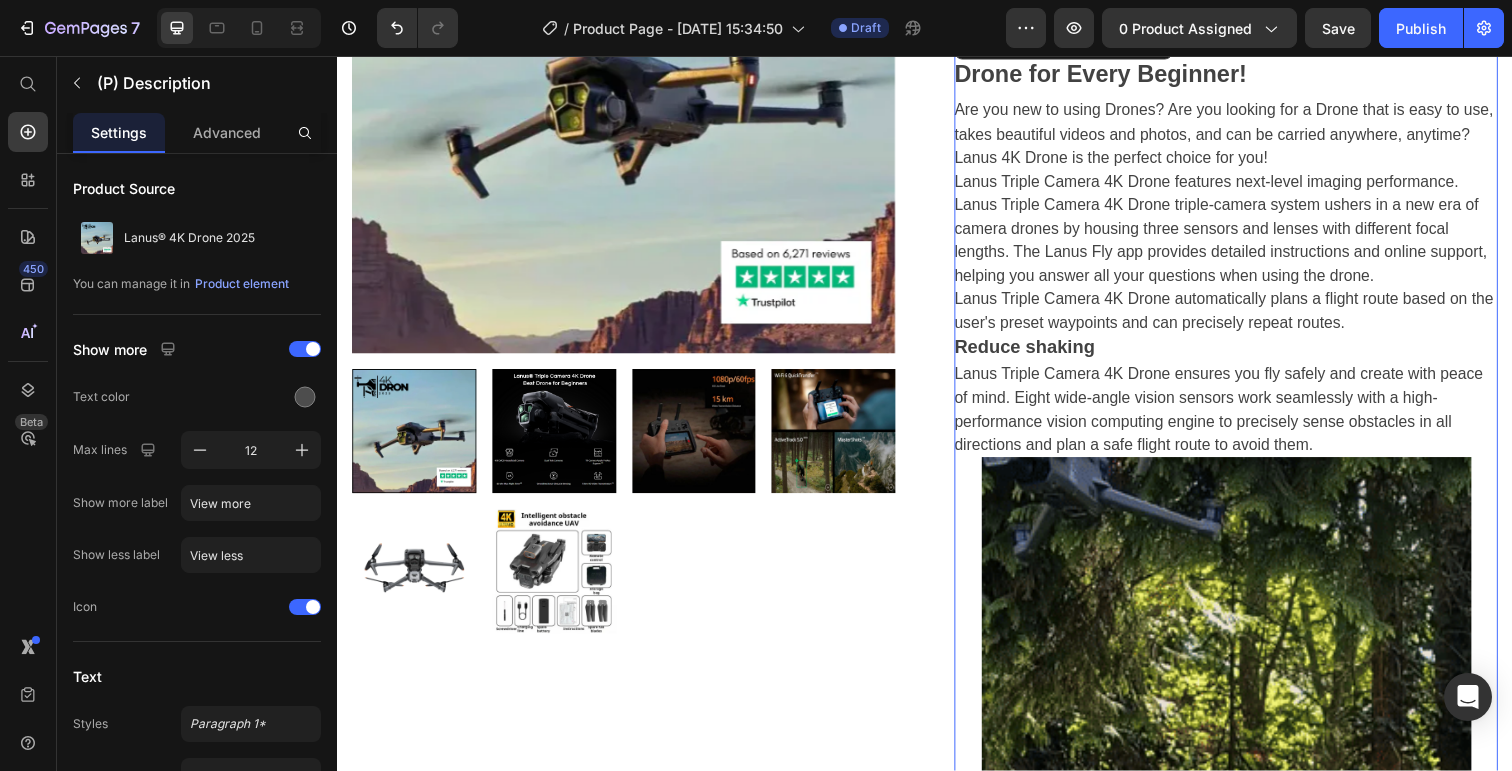click at bounding box center (1245, 910) 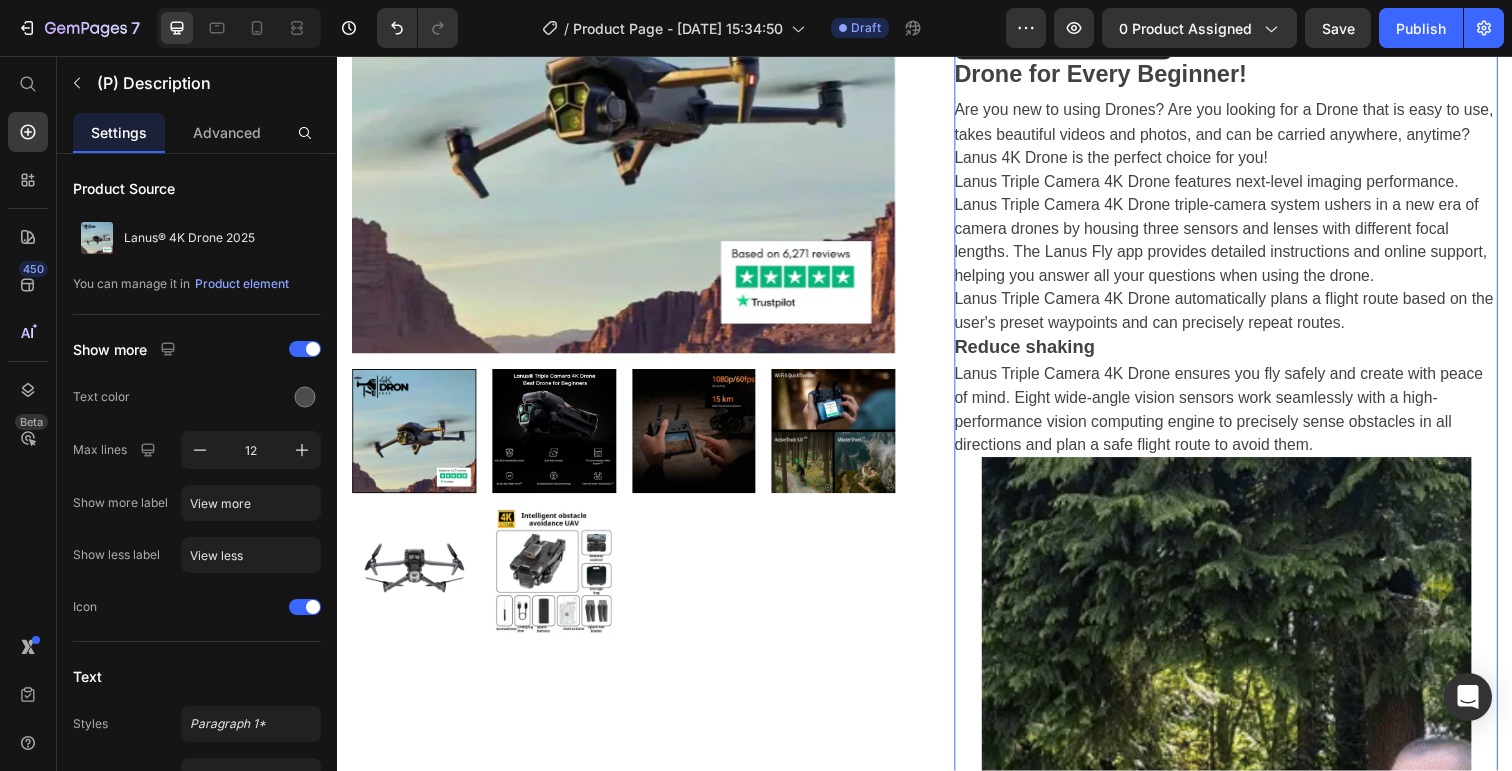 click at bounding box center [1245, 910] 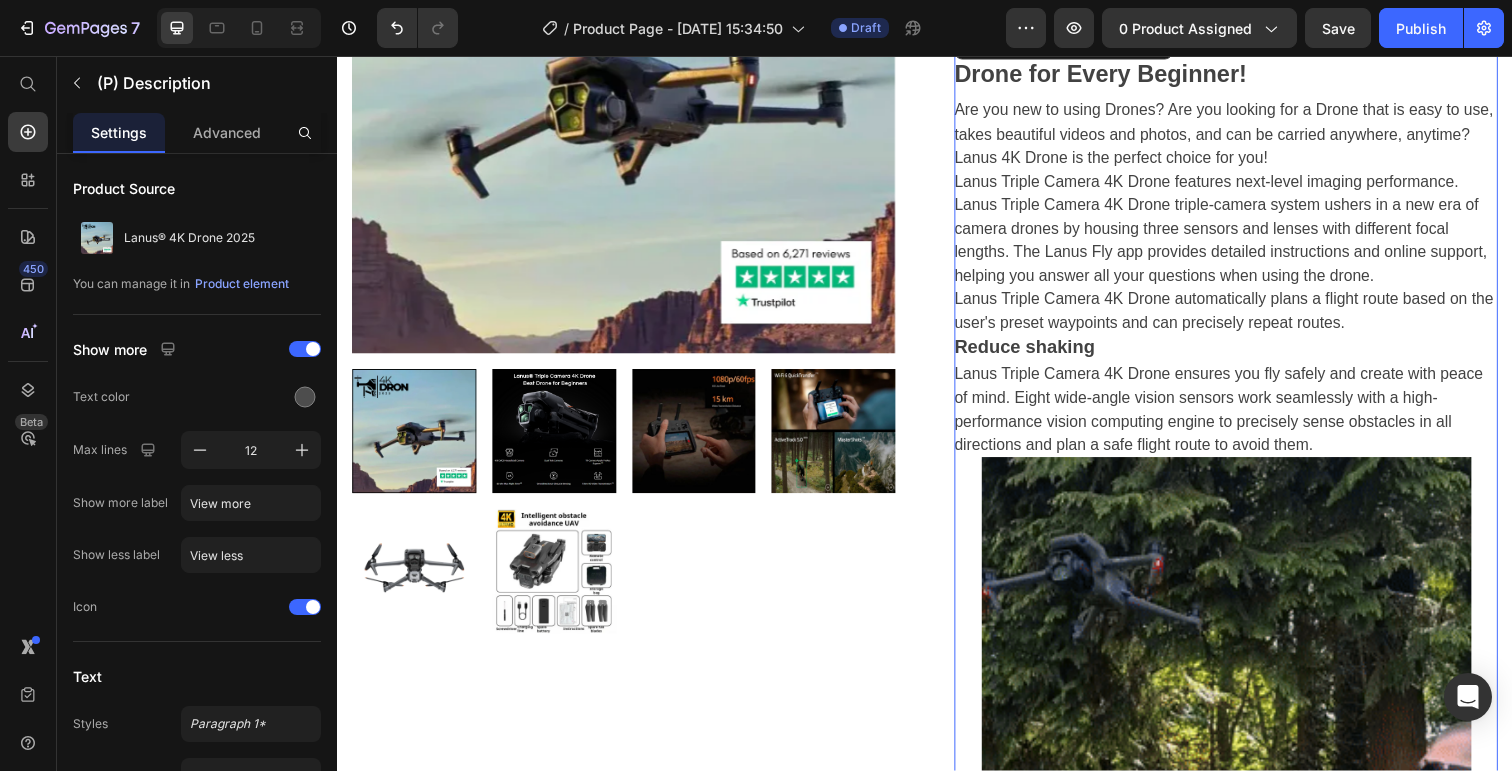 click at bounding box center [1245, 910] 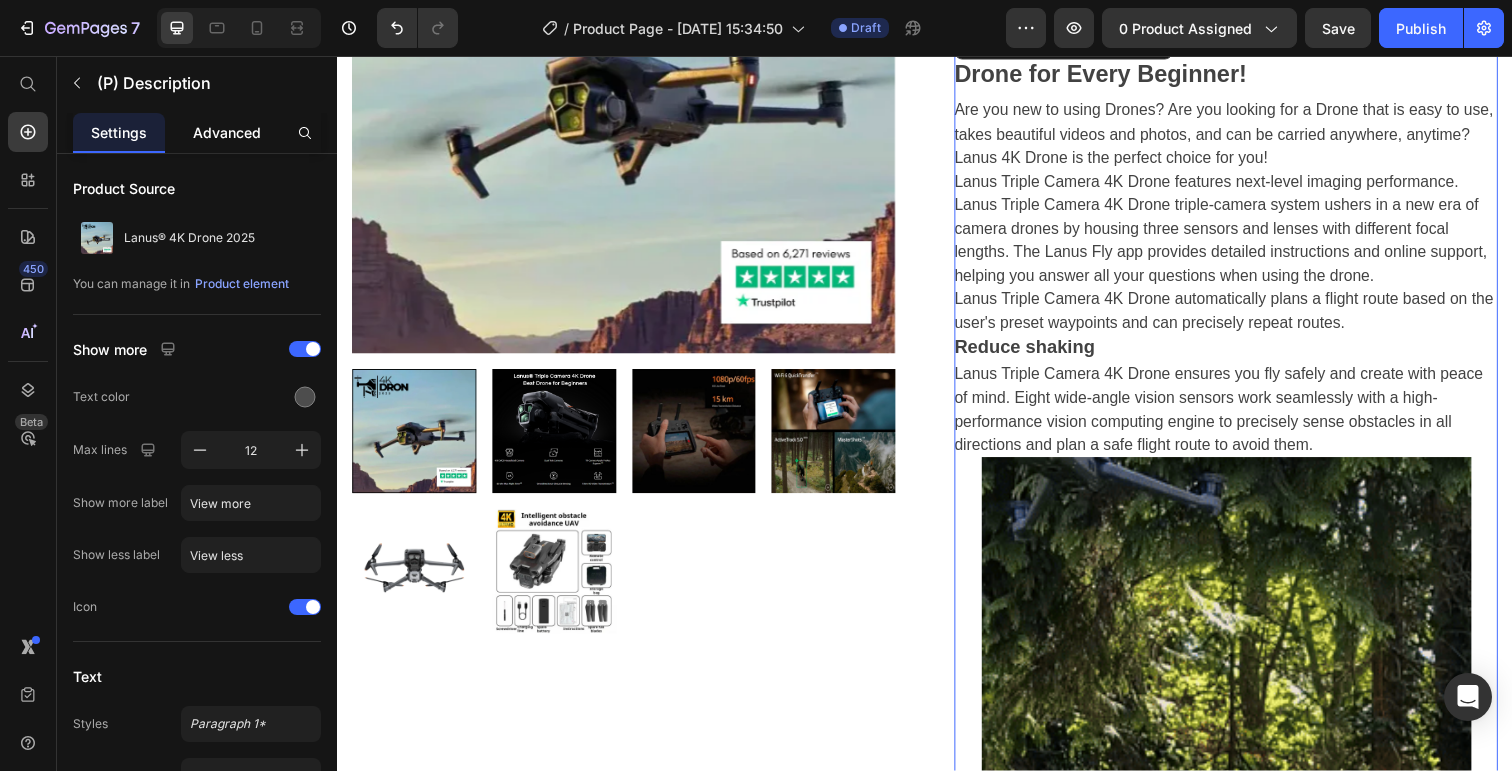 click on "Advanced" at bounding box center (227, 132) 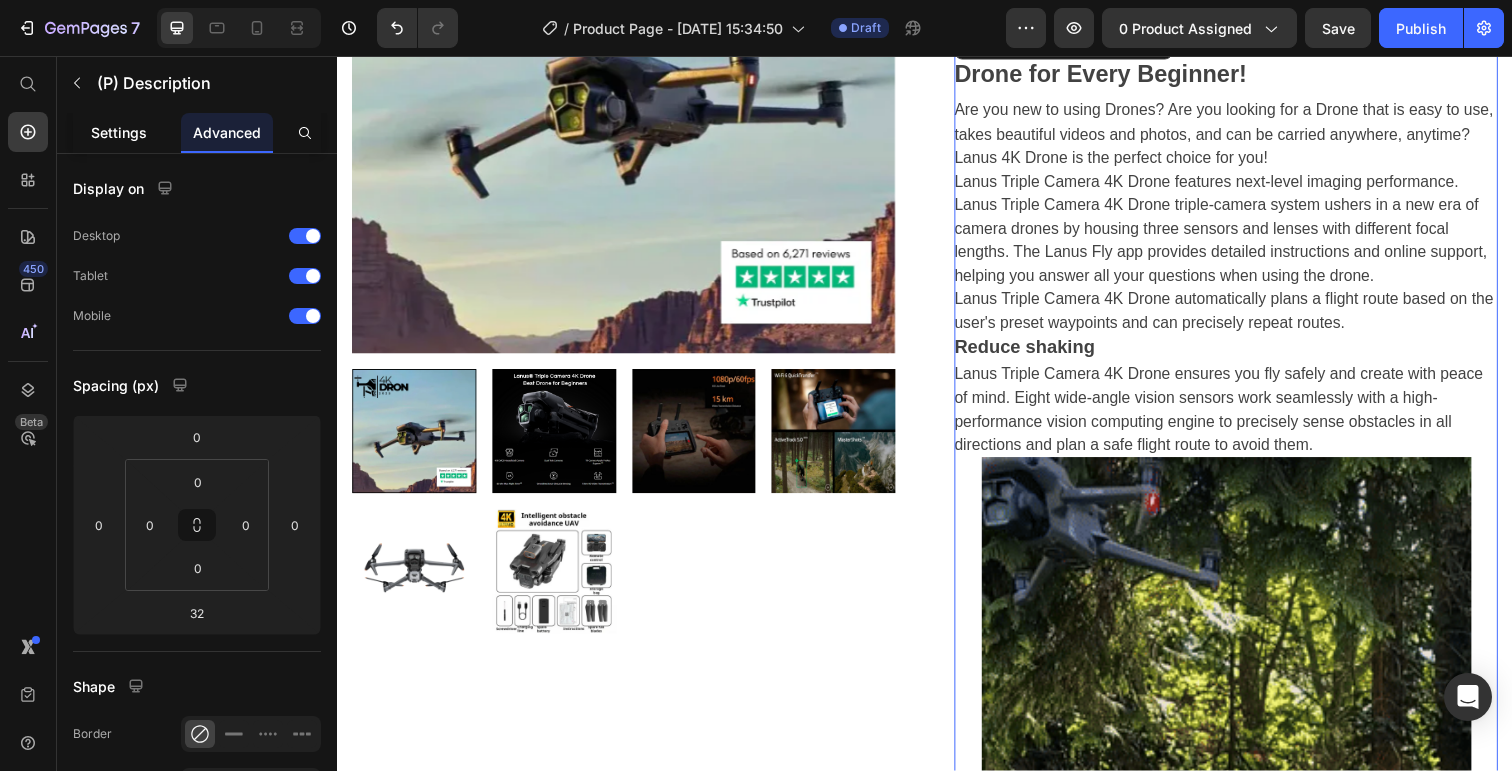 click on "Settings" at bounding box center [119, 132] 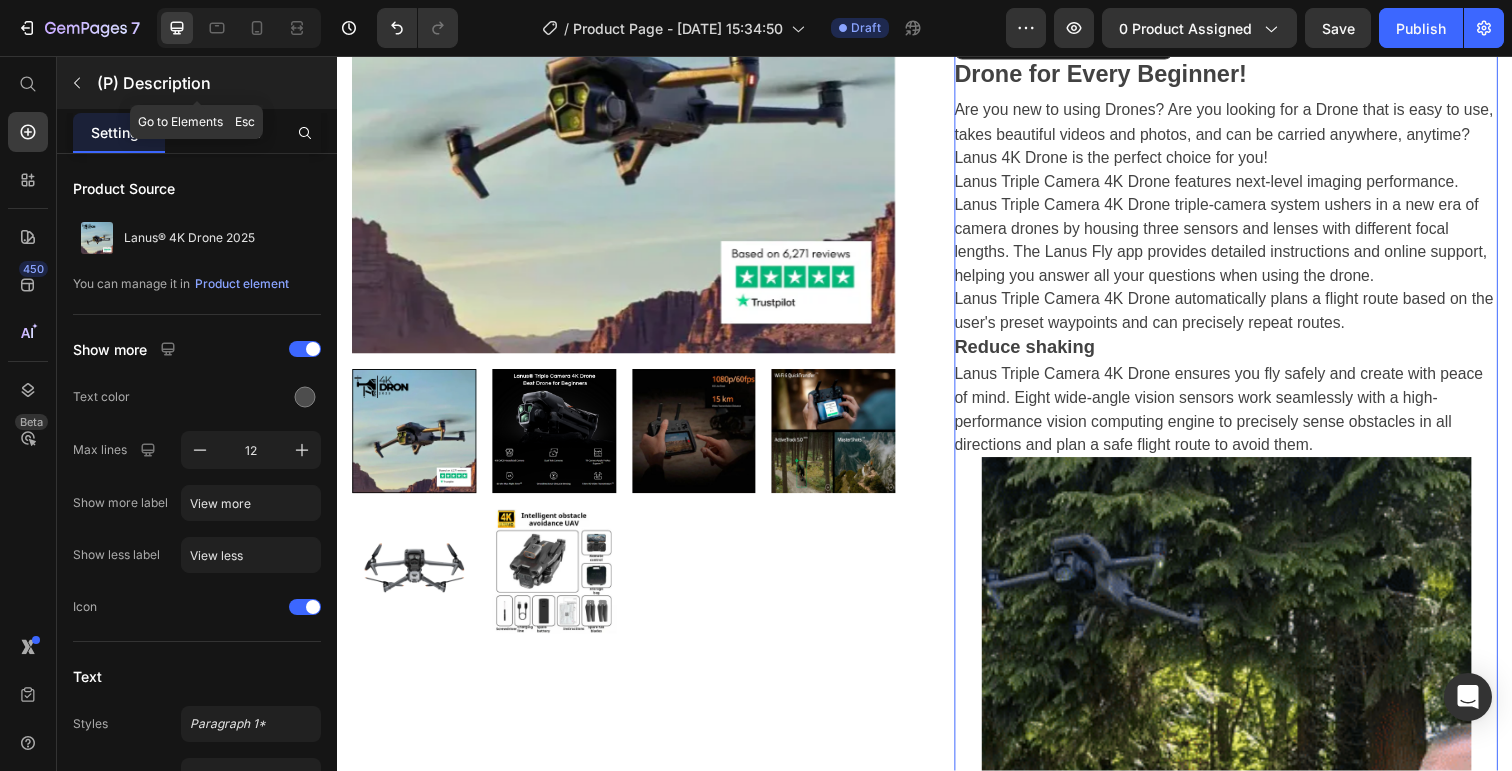 click at bounding box center [77, 83] 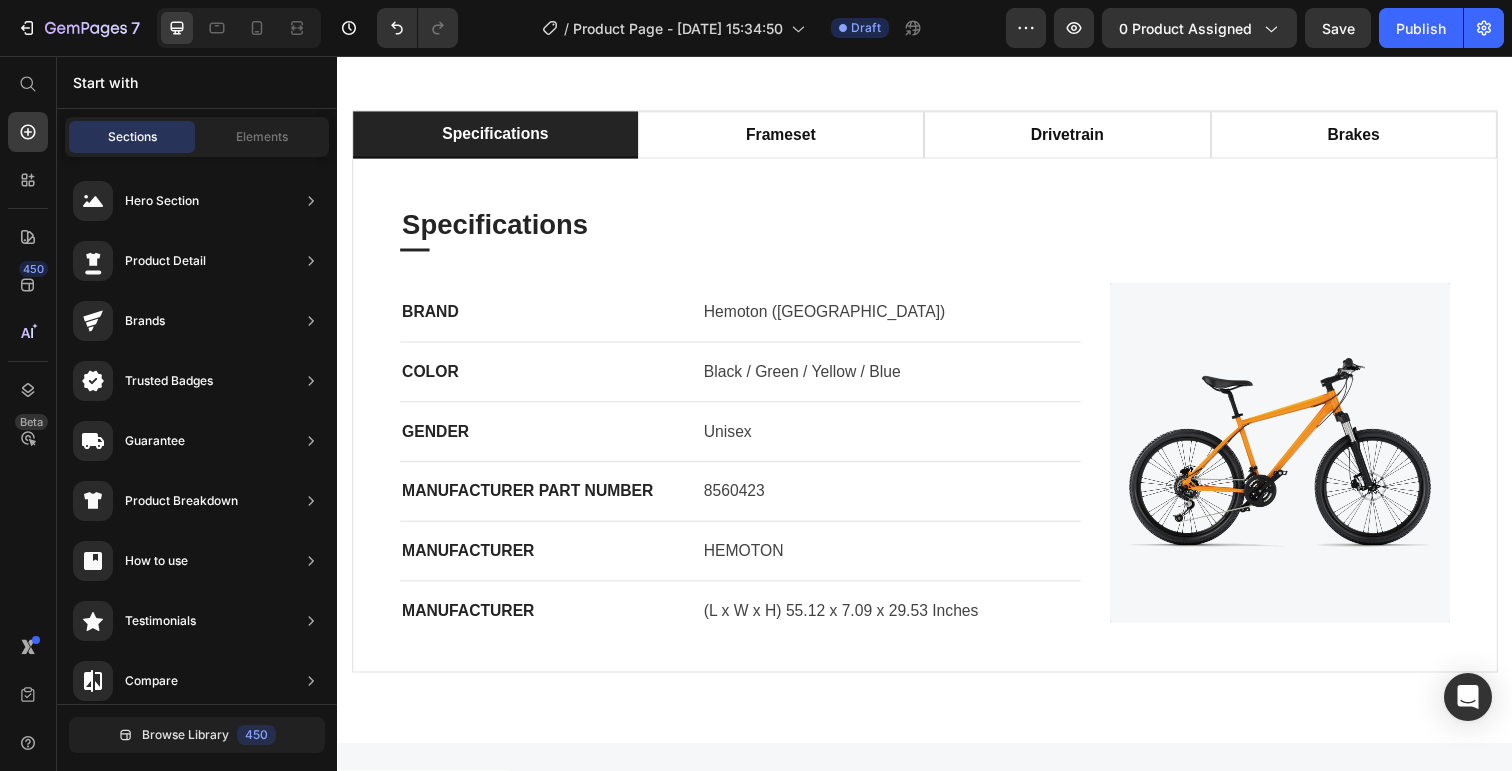 scroll, scrollTop: 7173, scrollLeft: 0, axis: vertical 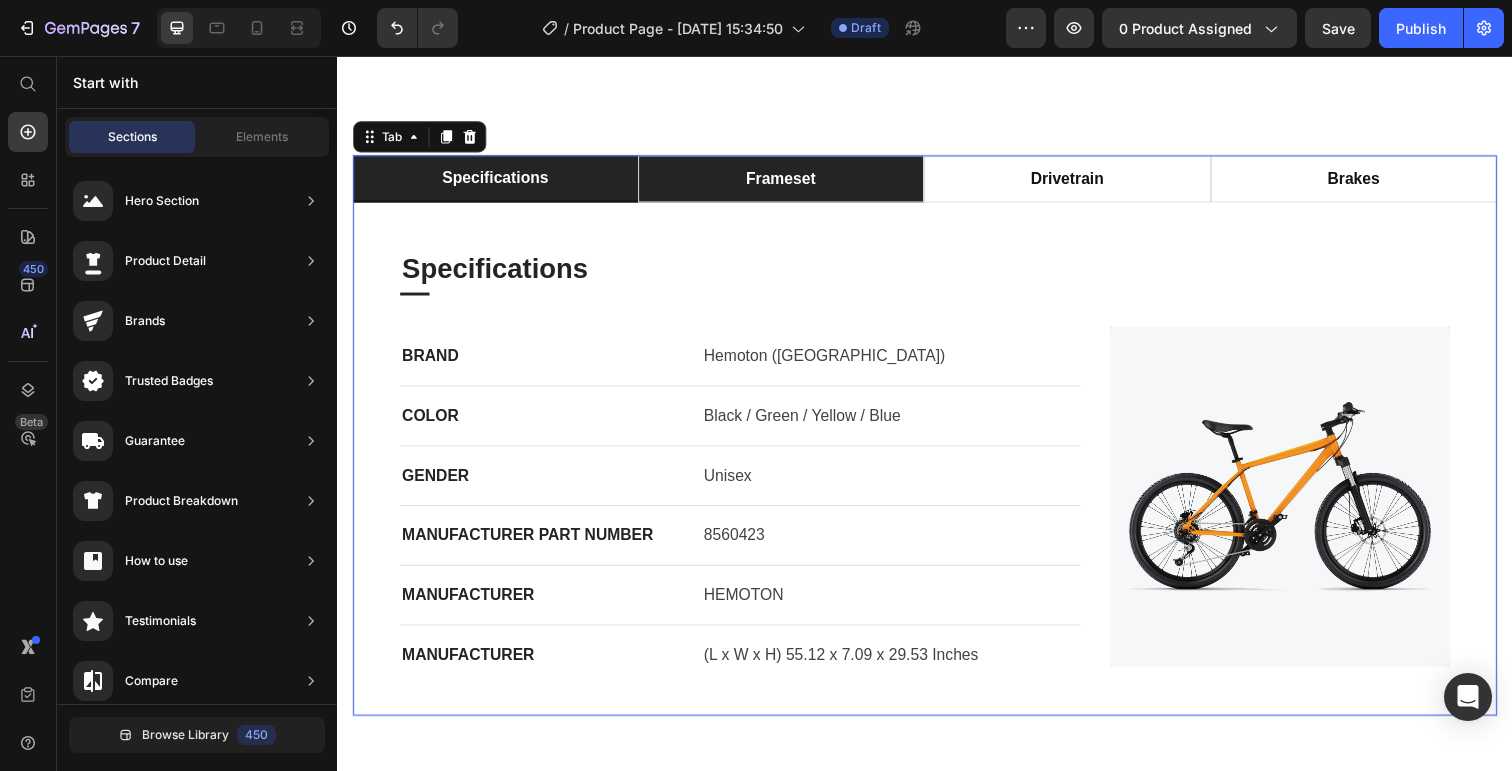 click on "Frameset" at bounding box center (789, 182) 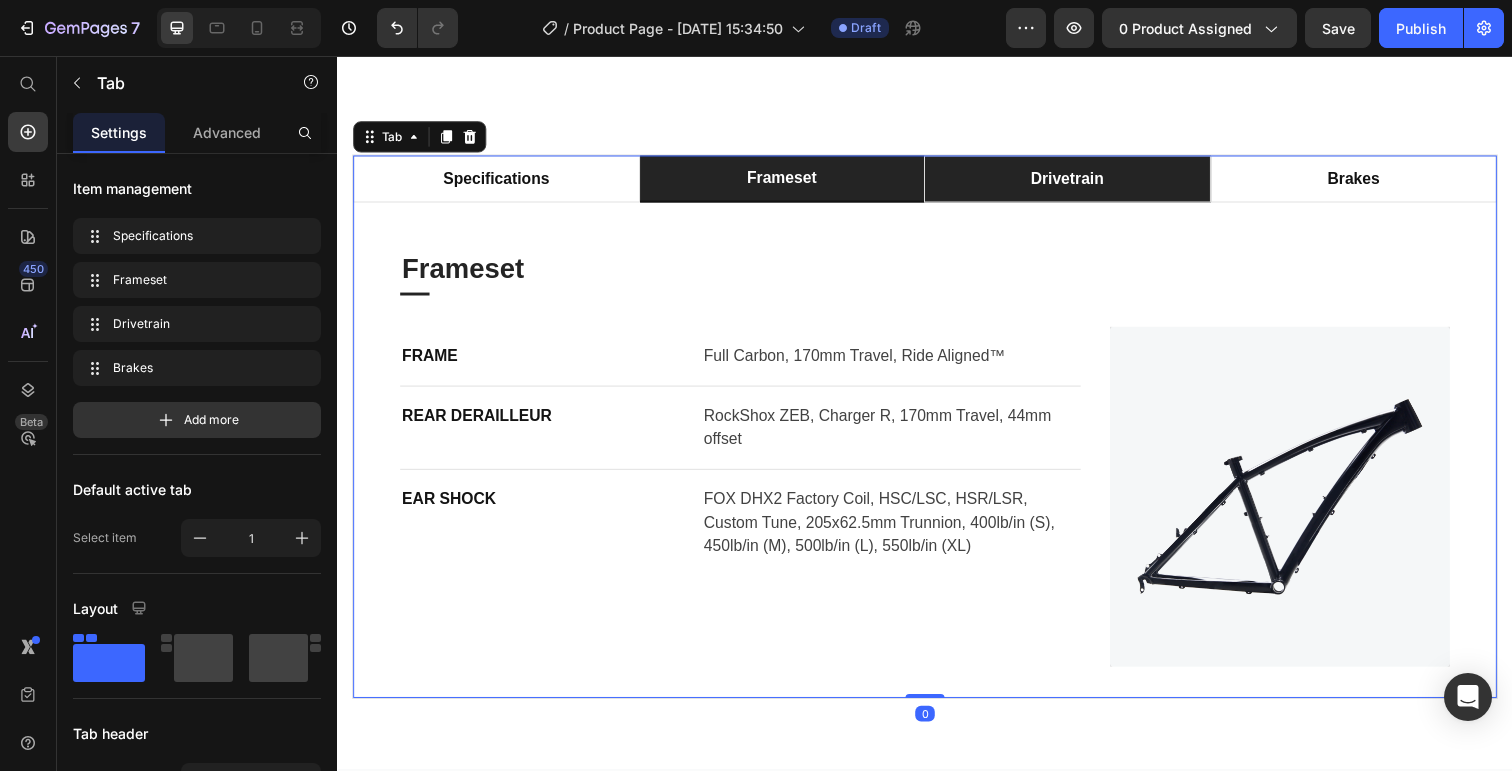 click on "Drivetrain" at bounding box center [1082, 182] 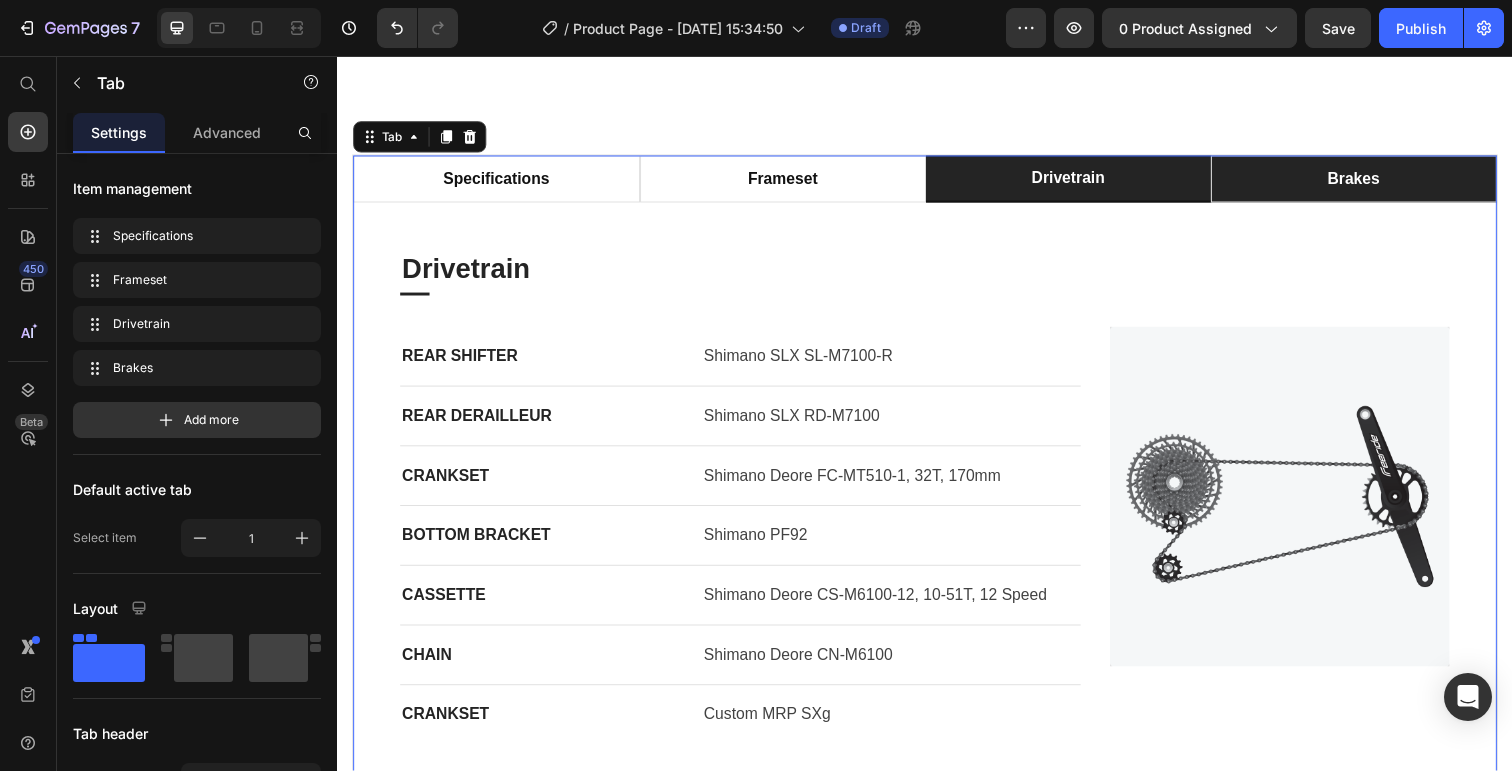 click on "Brakes" at bounding box center [1375, 182] 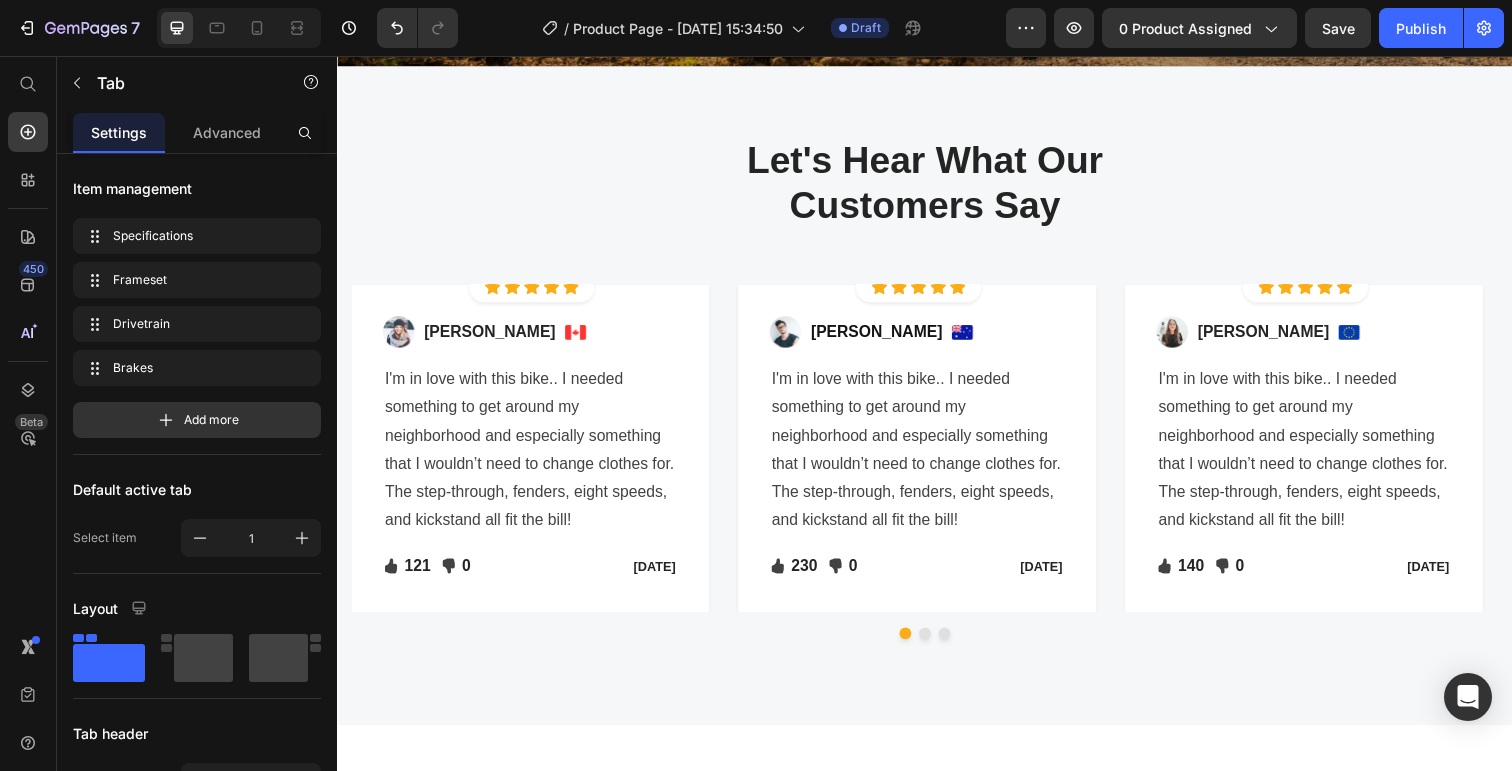 scroll, scrollTop: 10843, scrollLeft: 0, axis: vertical 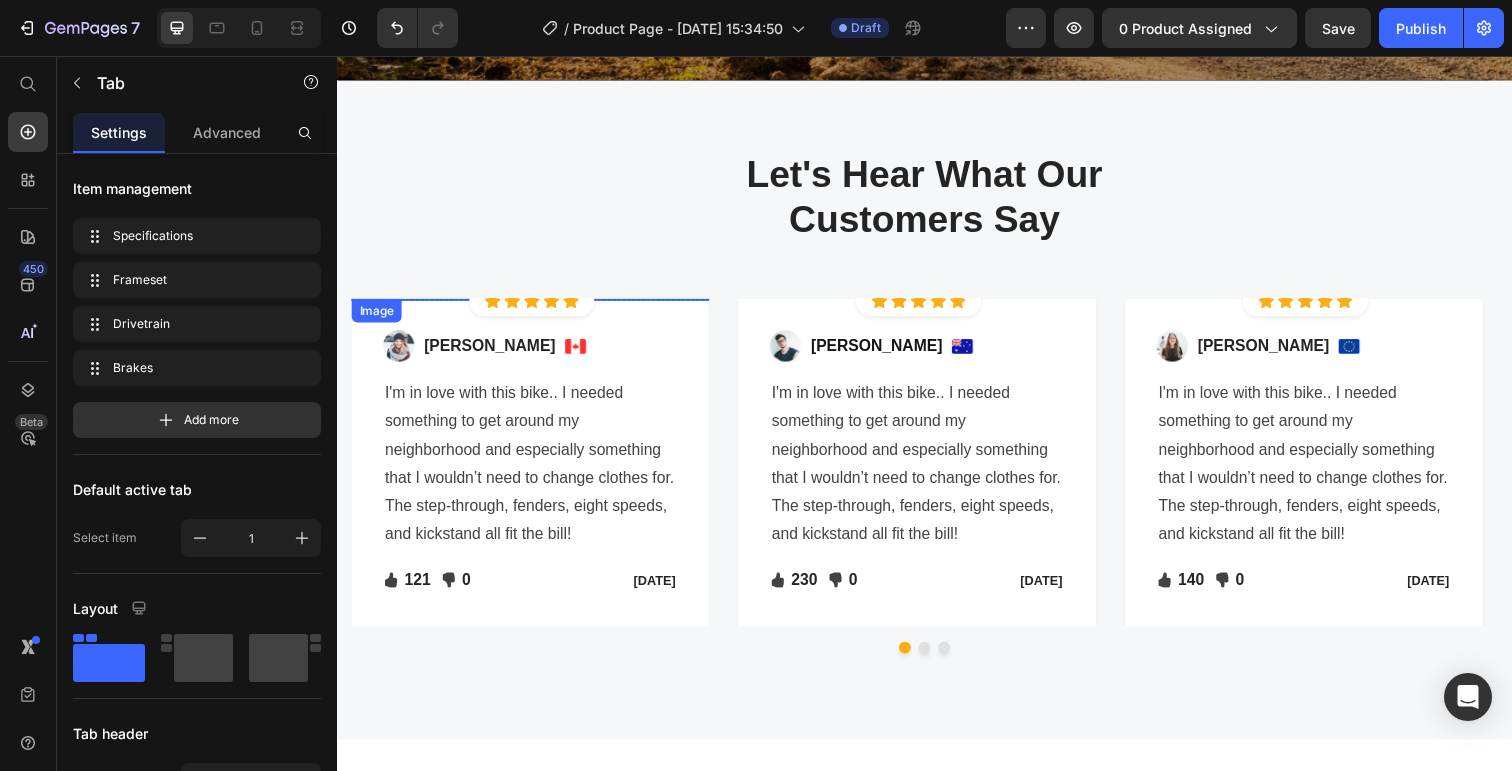 click at bounding box center (534, 305) 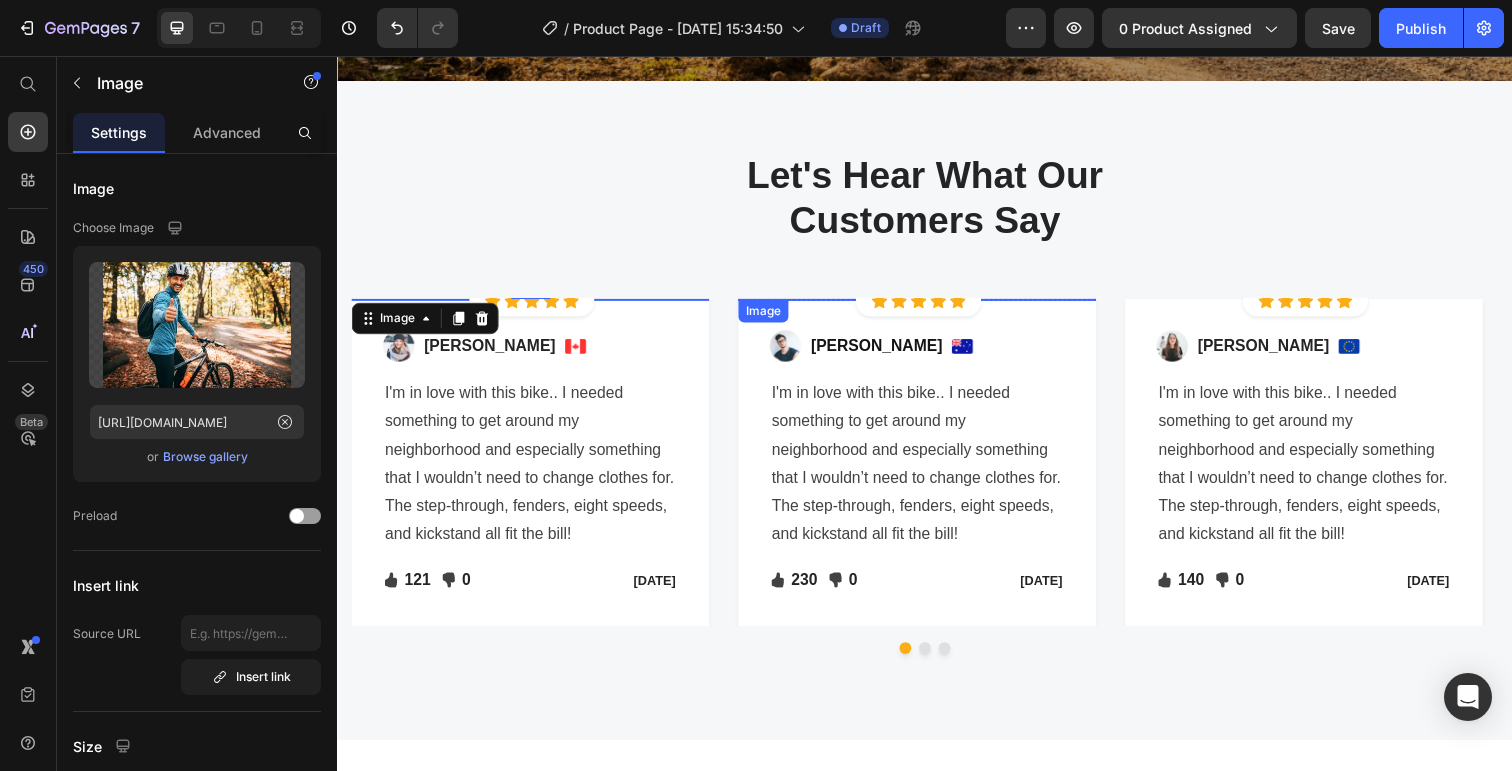 click at bounding box center [929, 305] 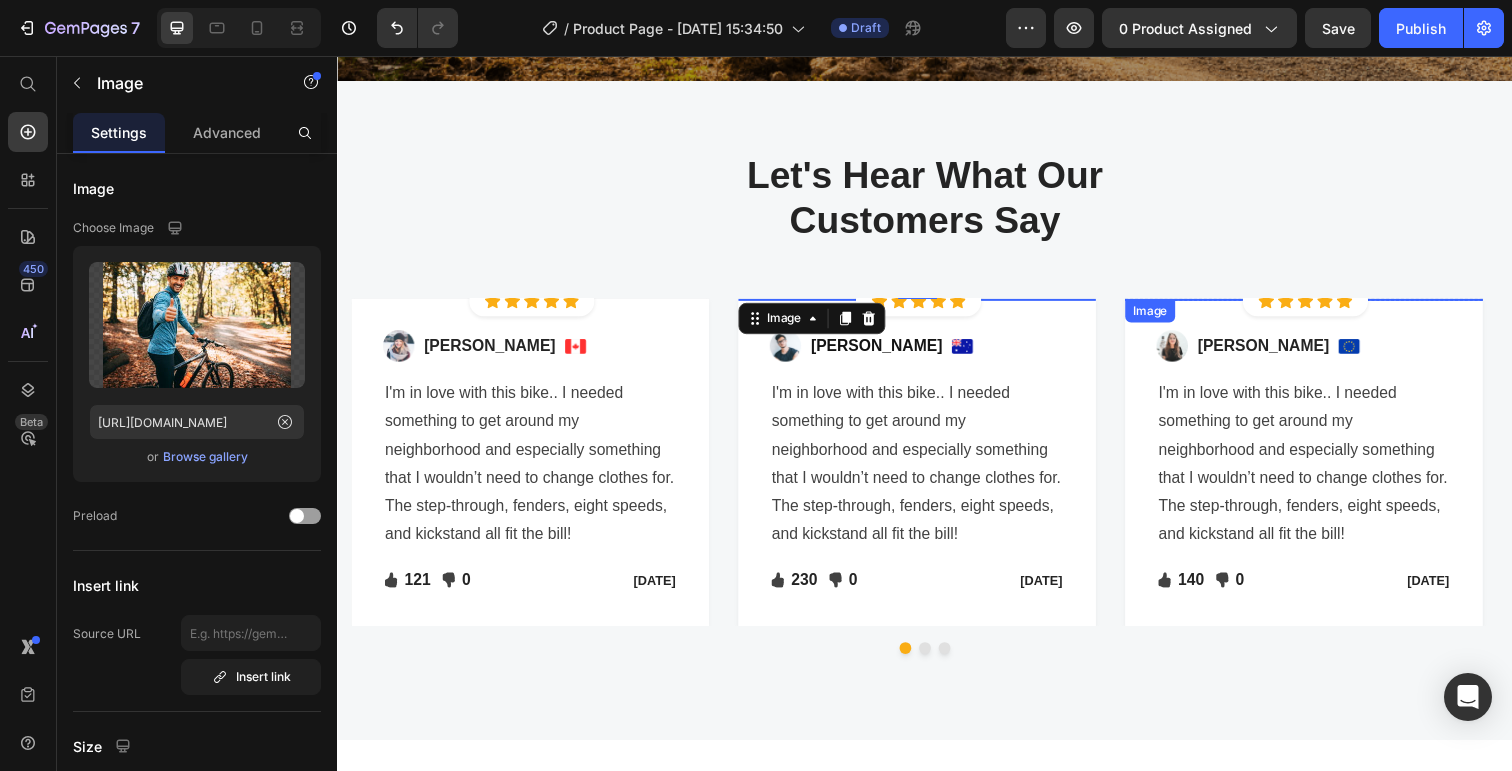 click at bounding box center (1324, 305) 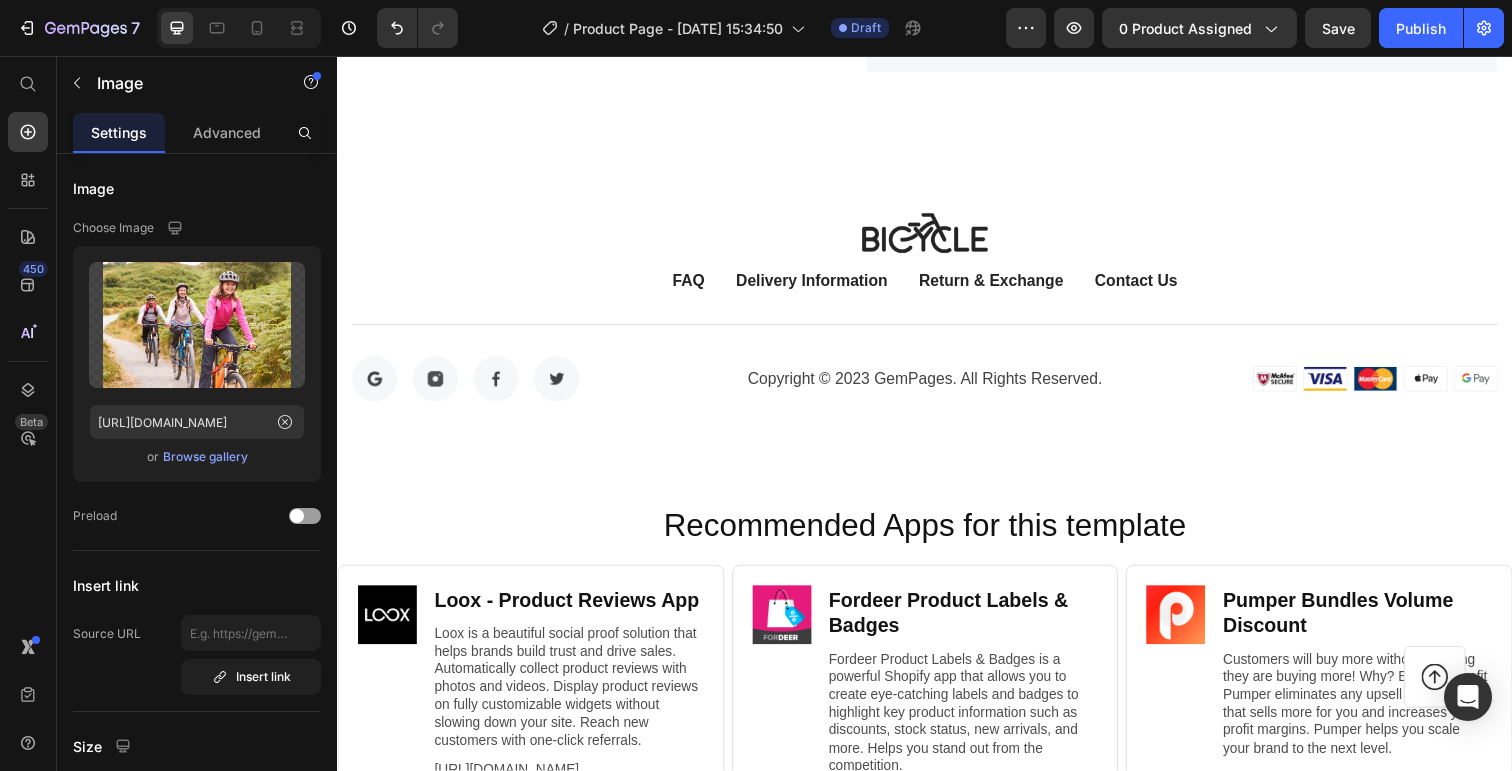 scroll, scrollTop: 14161, scrollLeft: 0, axis: vertical 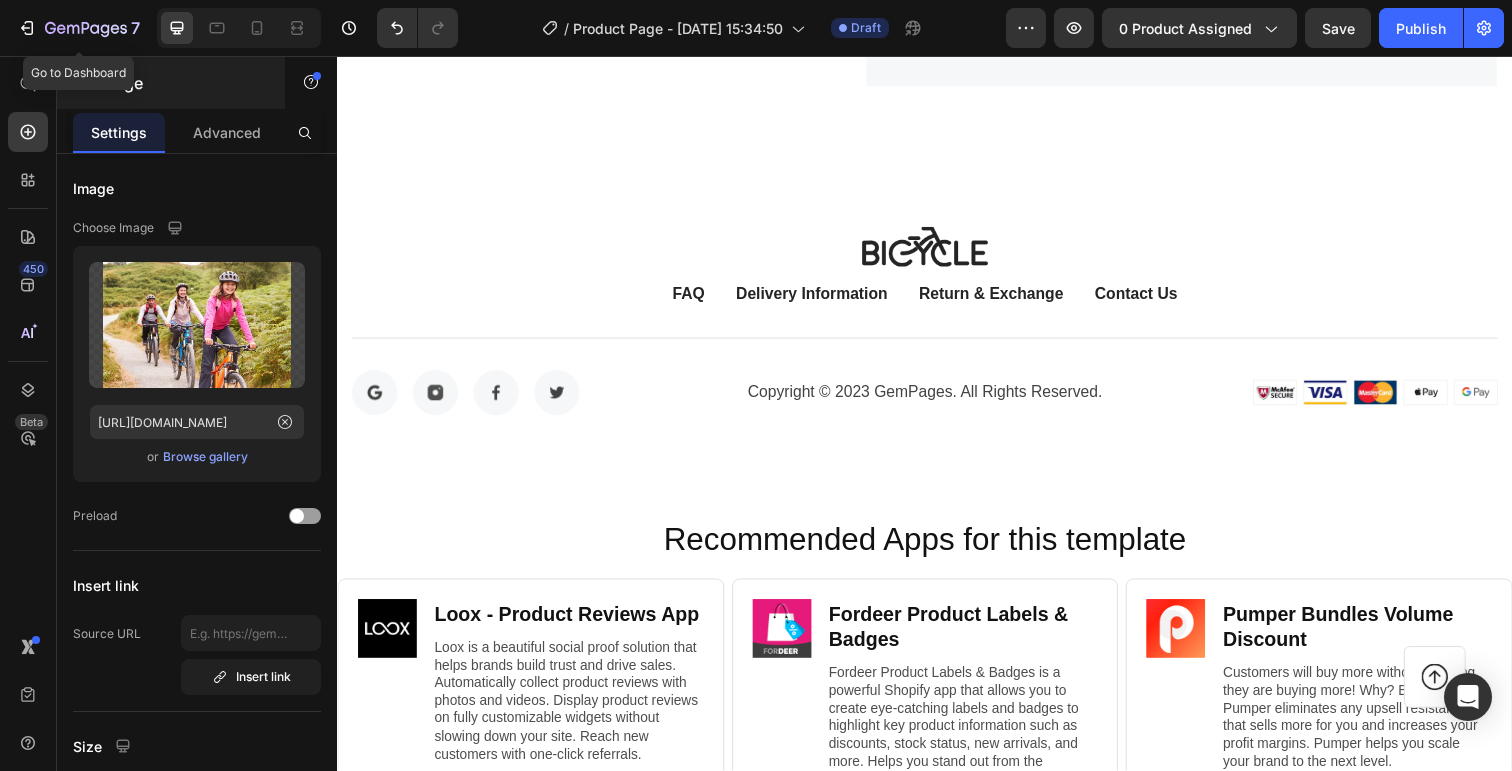 drag, startPoint x: 20, startPoint y: 25, endPoint x: 74, endPoint y: 61, distance: 64.899925 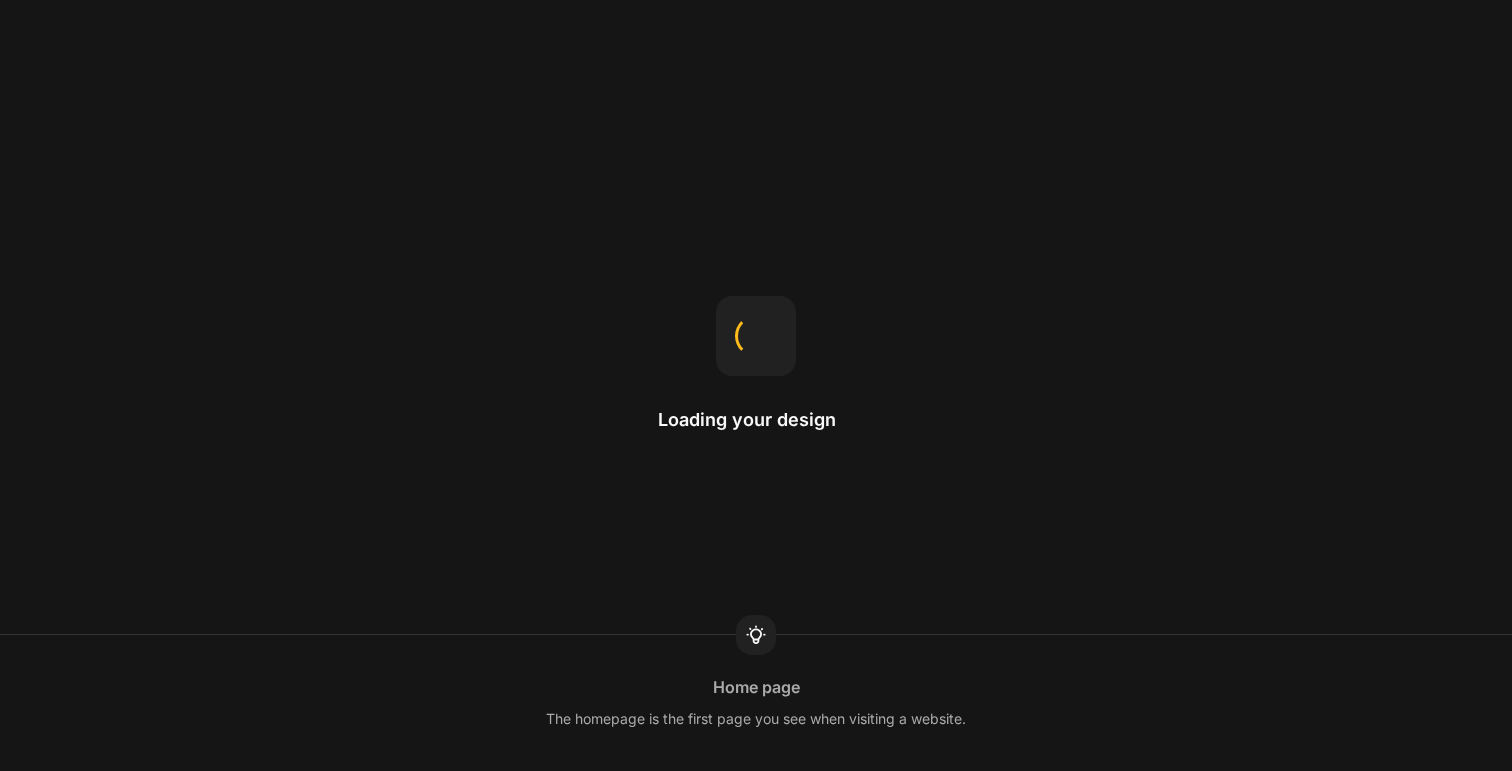 scroll, scrollTop: 0, scrollLeft: 0, axis: both 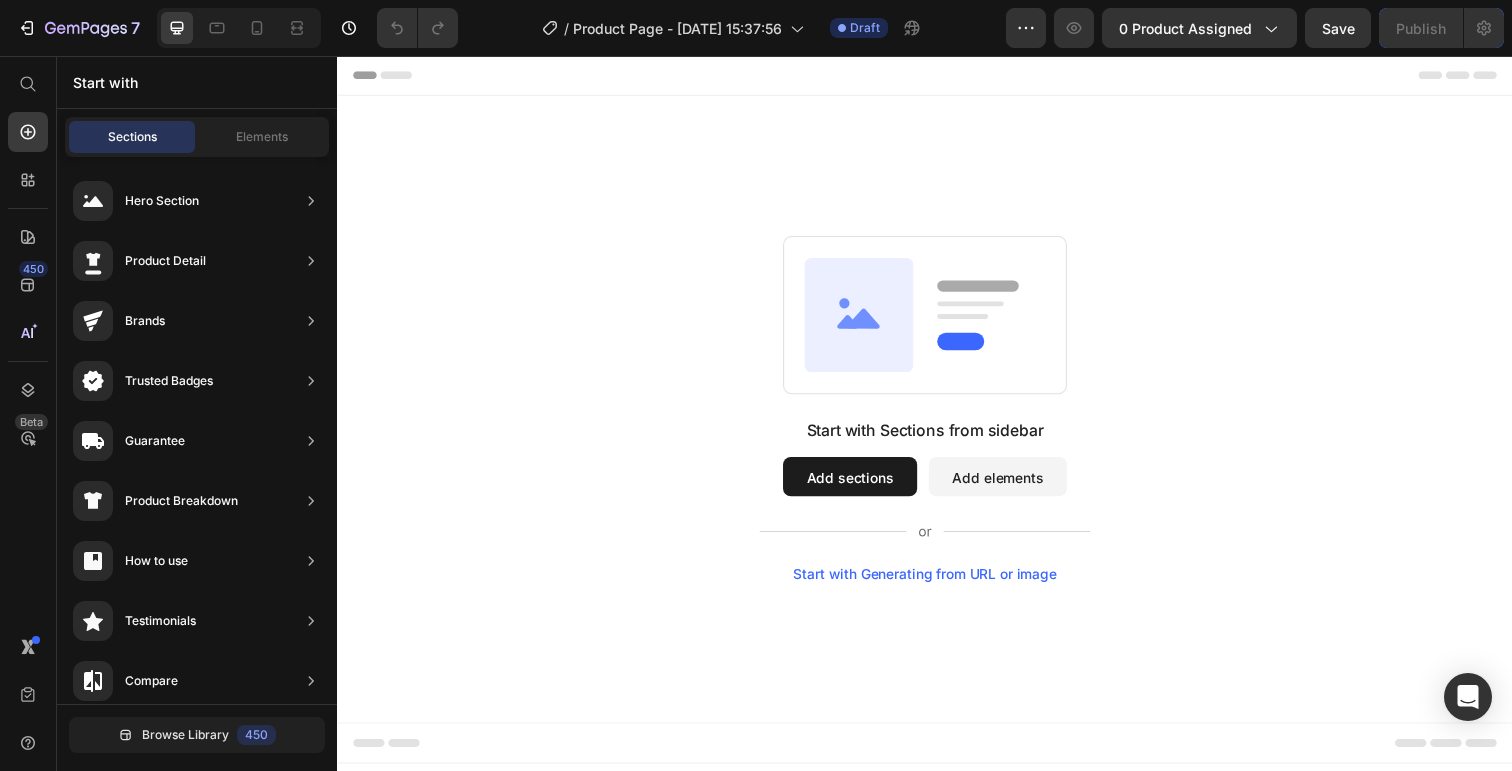 click on "Add elements" at bounding box center [1011, 486] 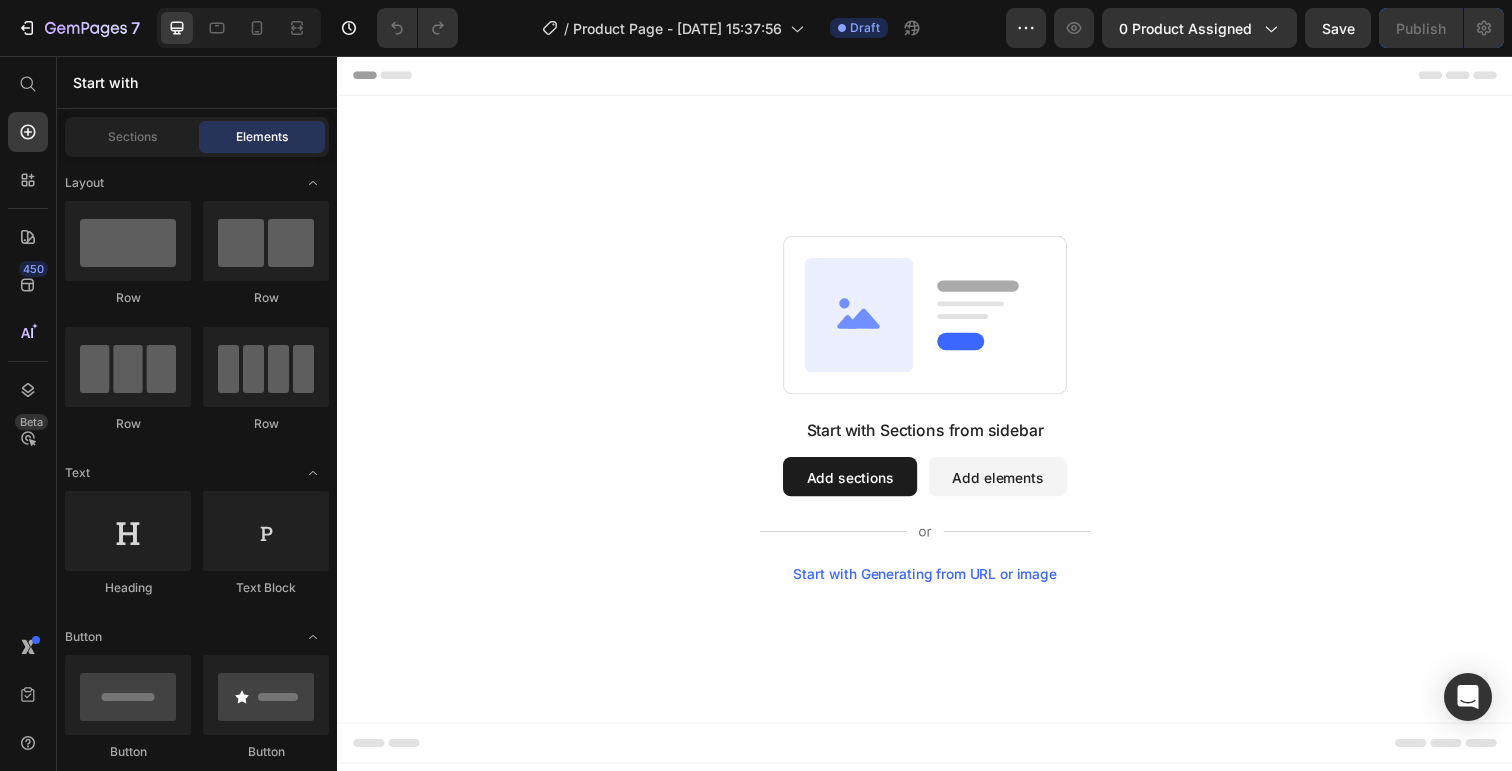 click on "Add sections" at bounding box center [860, 486] 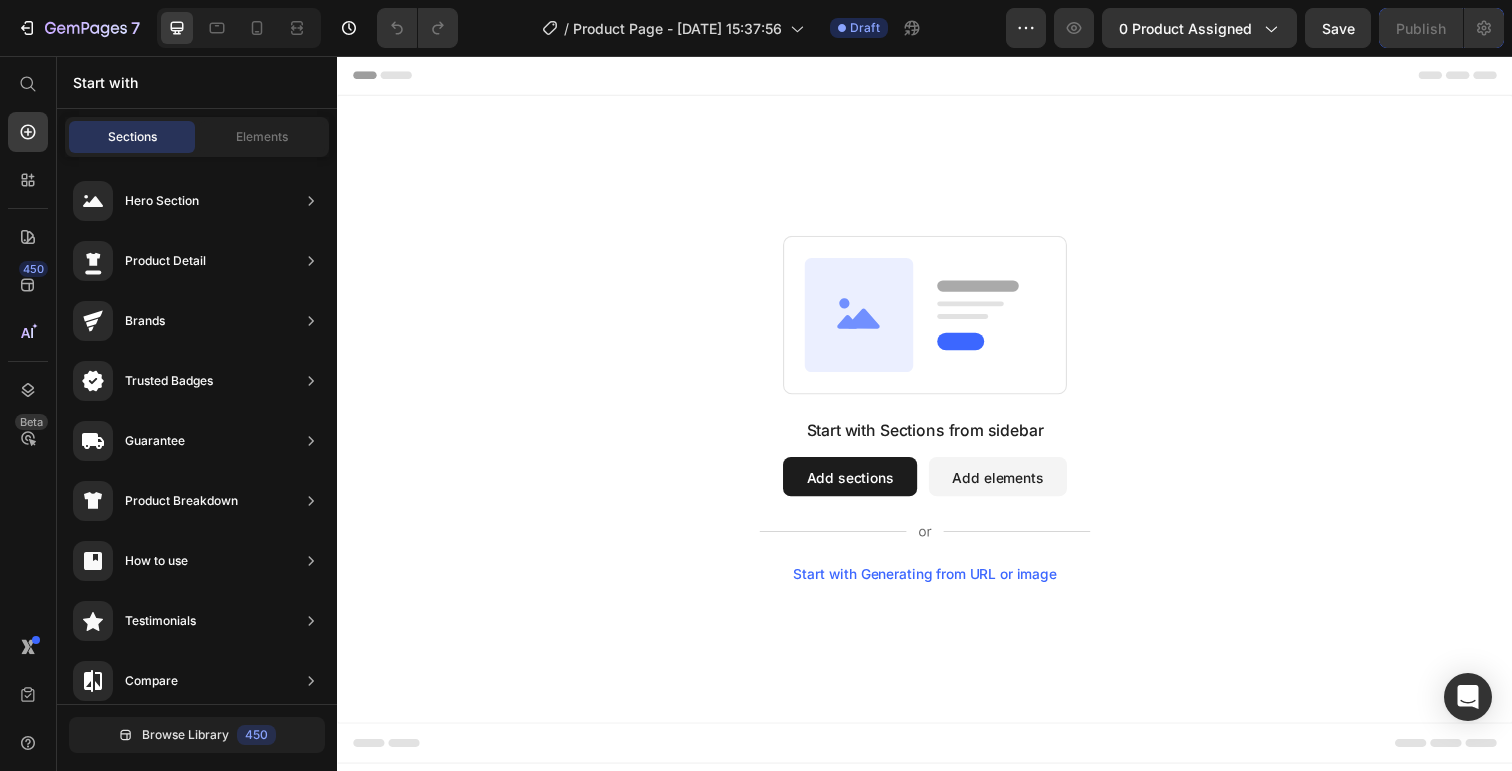 click on "Add sections" at bounding box center (860, 486) 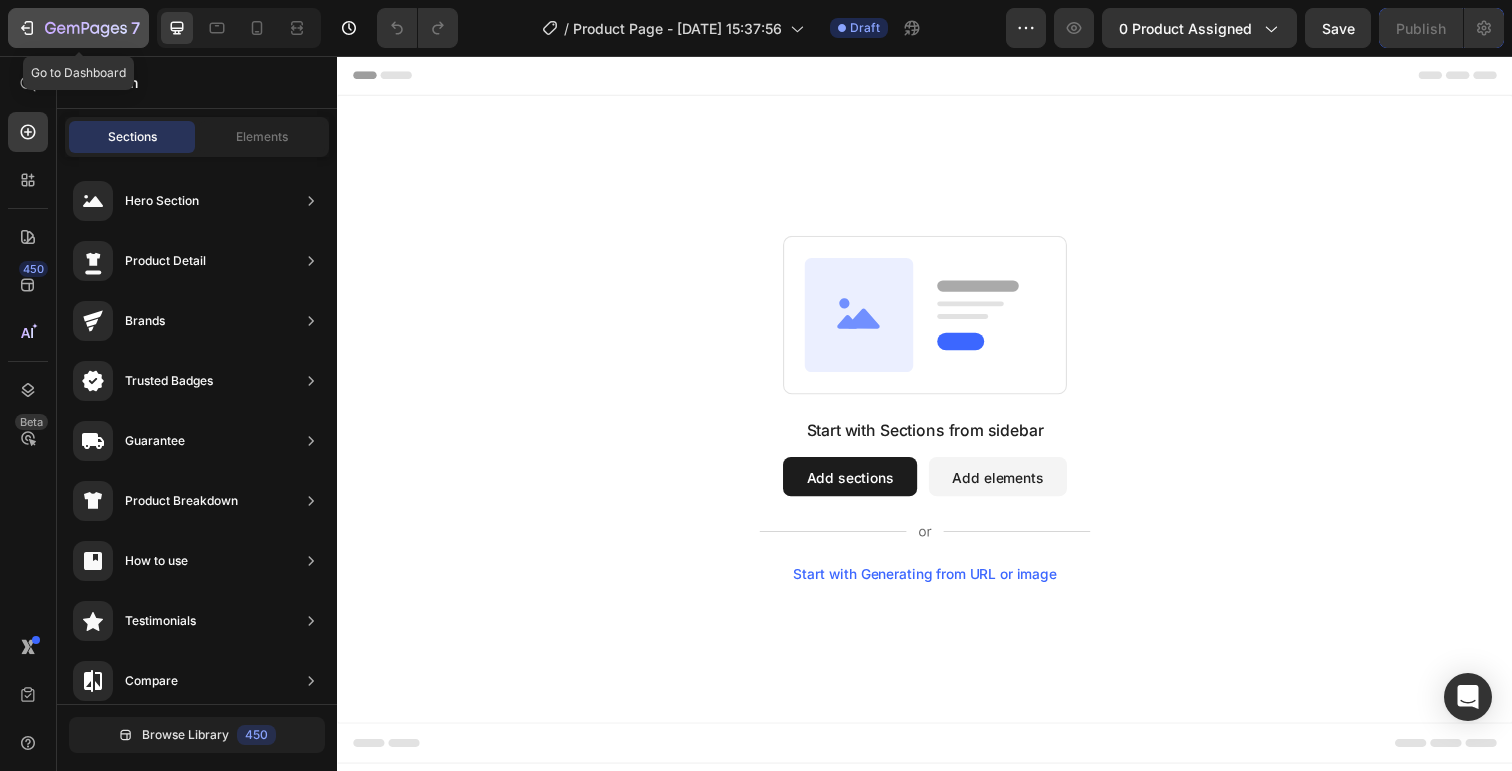 click on "7" at bounding box center [78, 28] 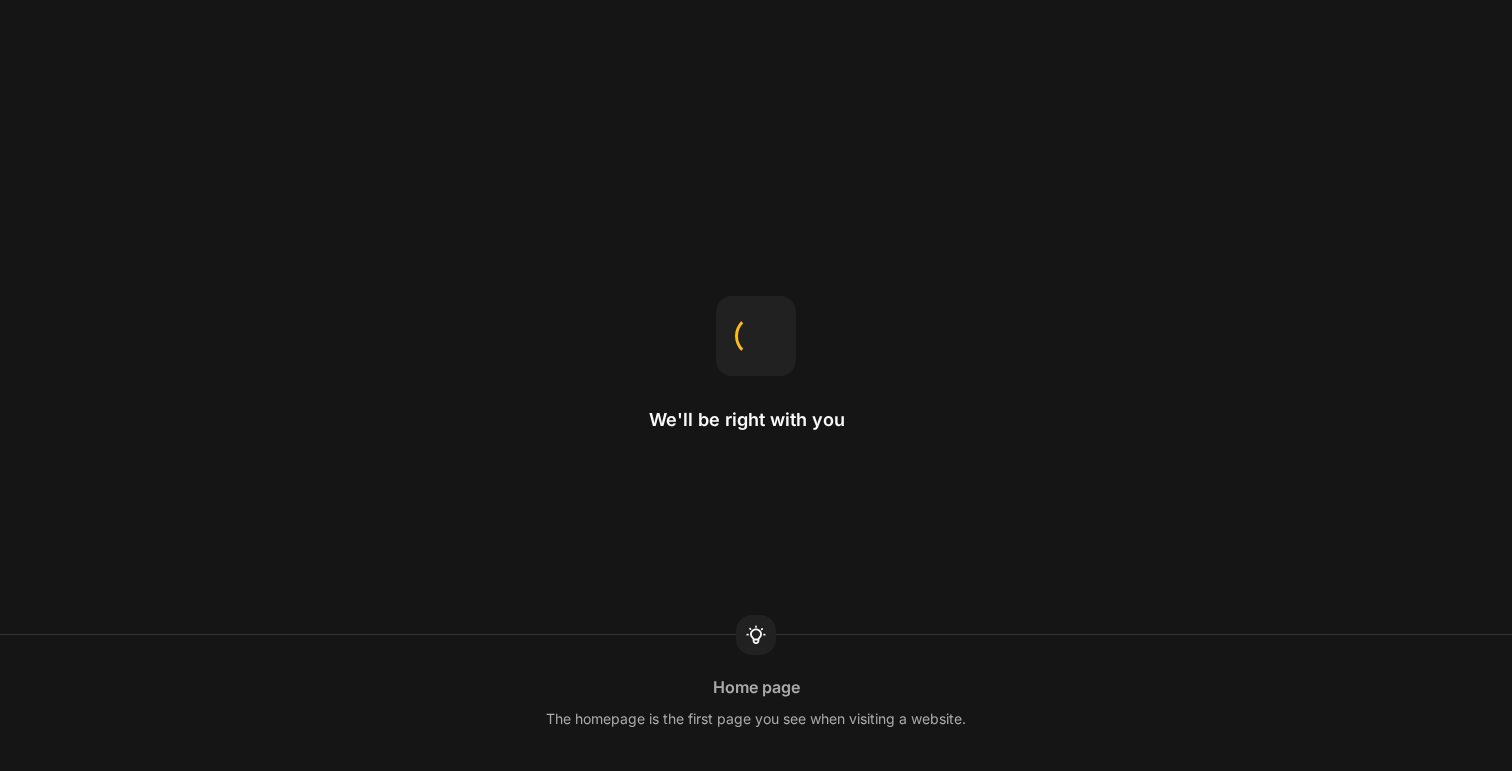 scroll, scrollTop: 0, scrollLeft: 0, axis: both 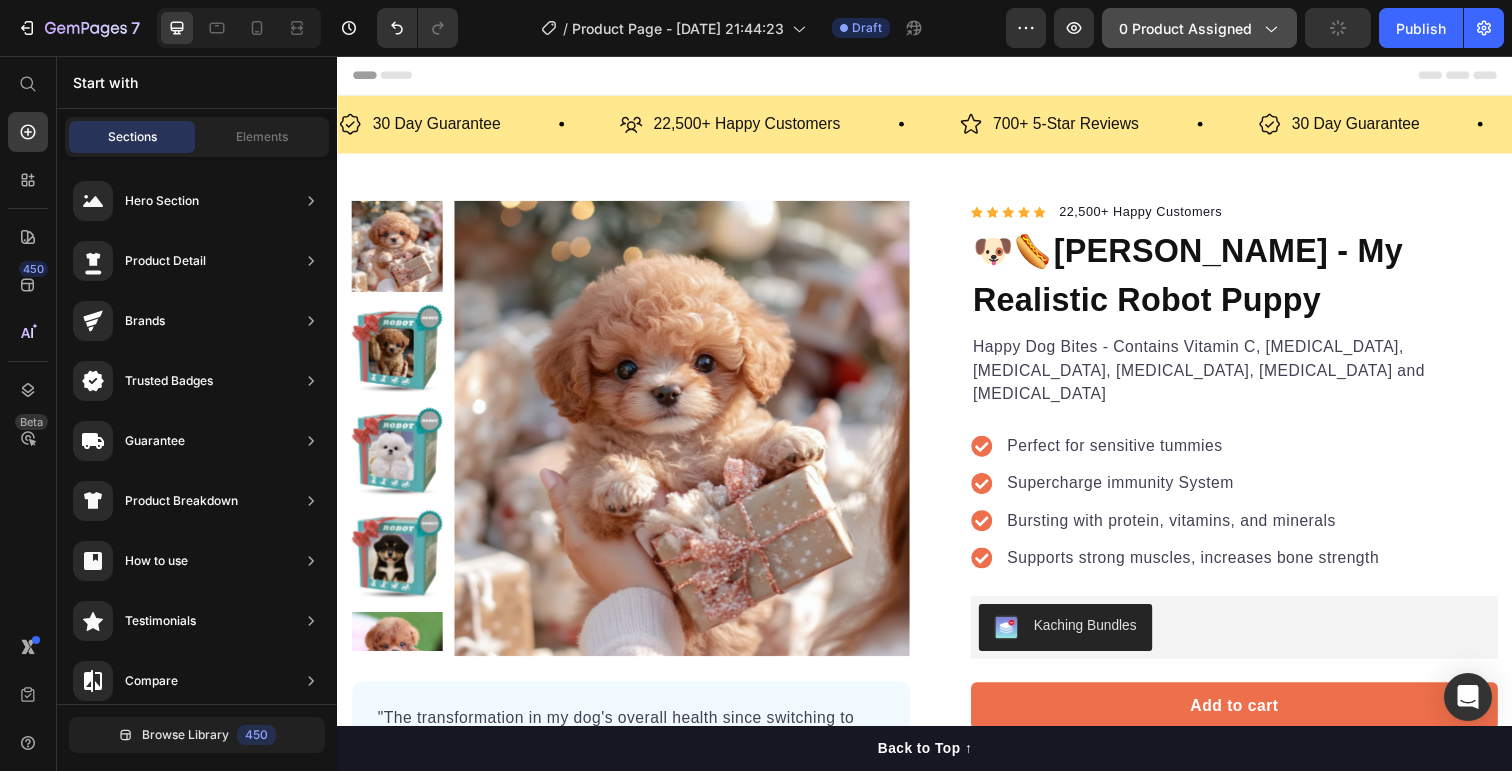 click on "0 product assigned" 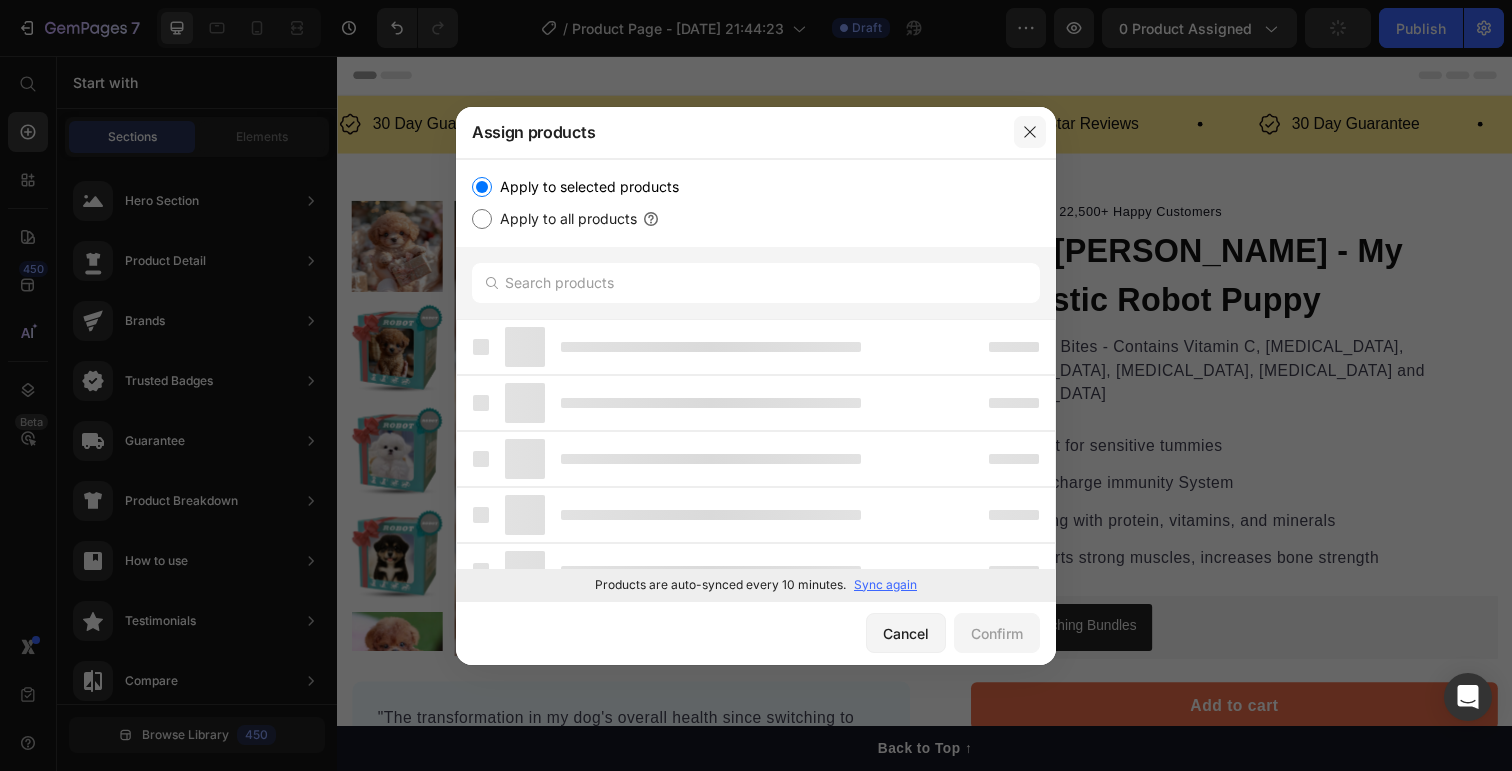 click 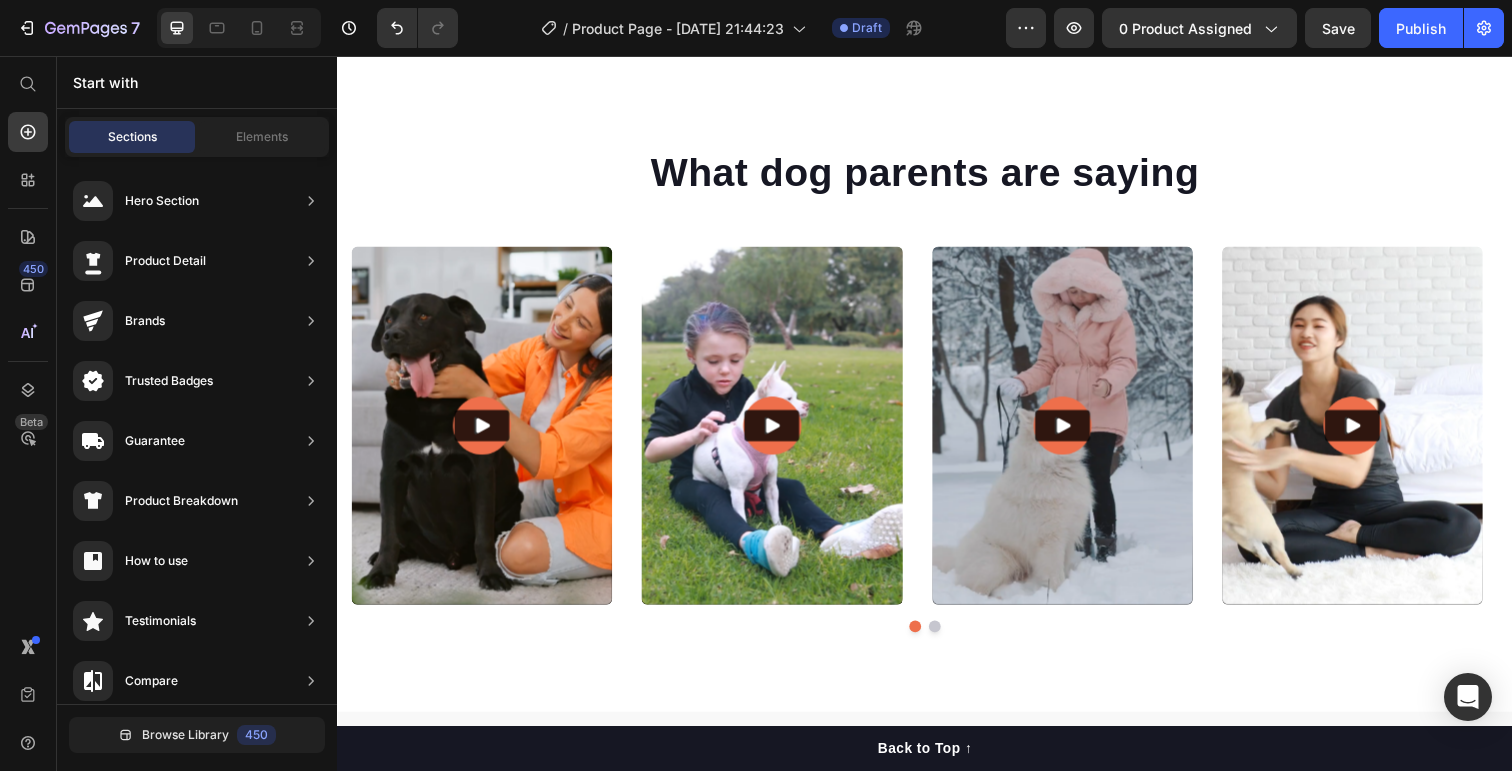 scroll, scrollTop: 6360, scrollLeft: 0, axis: vertical 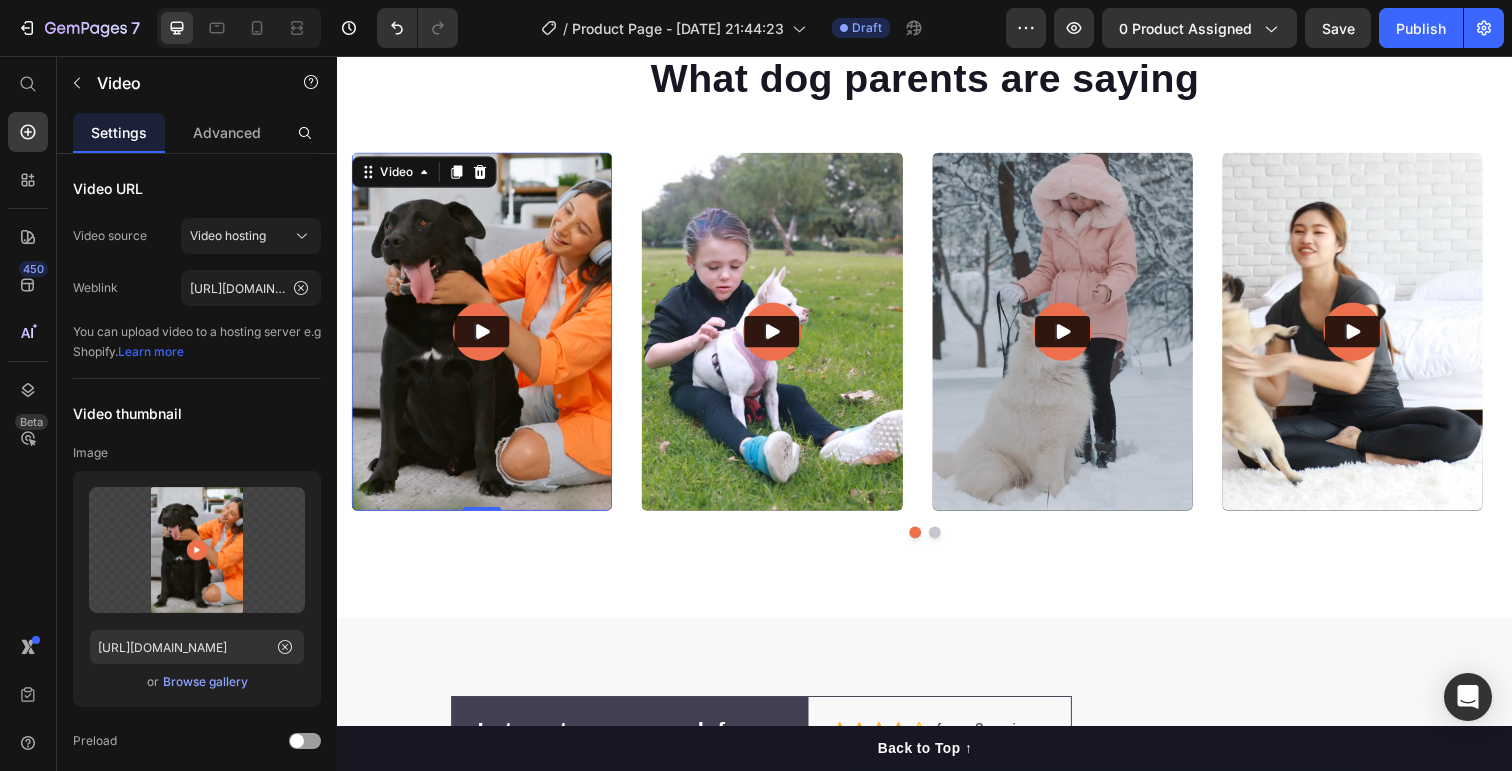 click at bounding box center (485, 338) 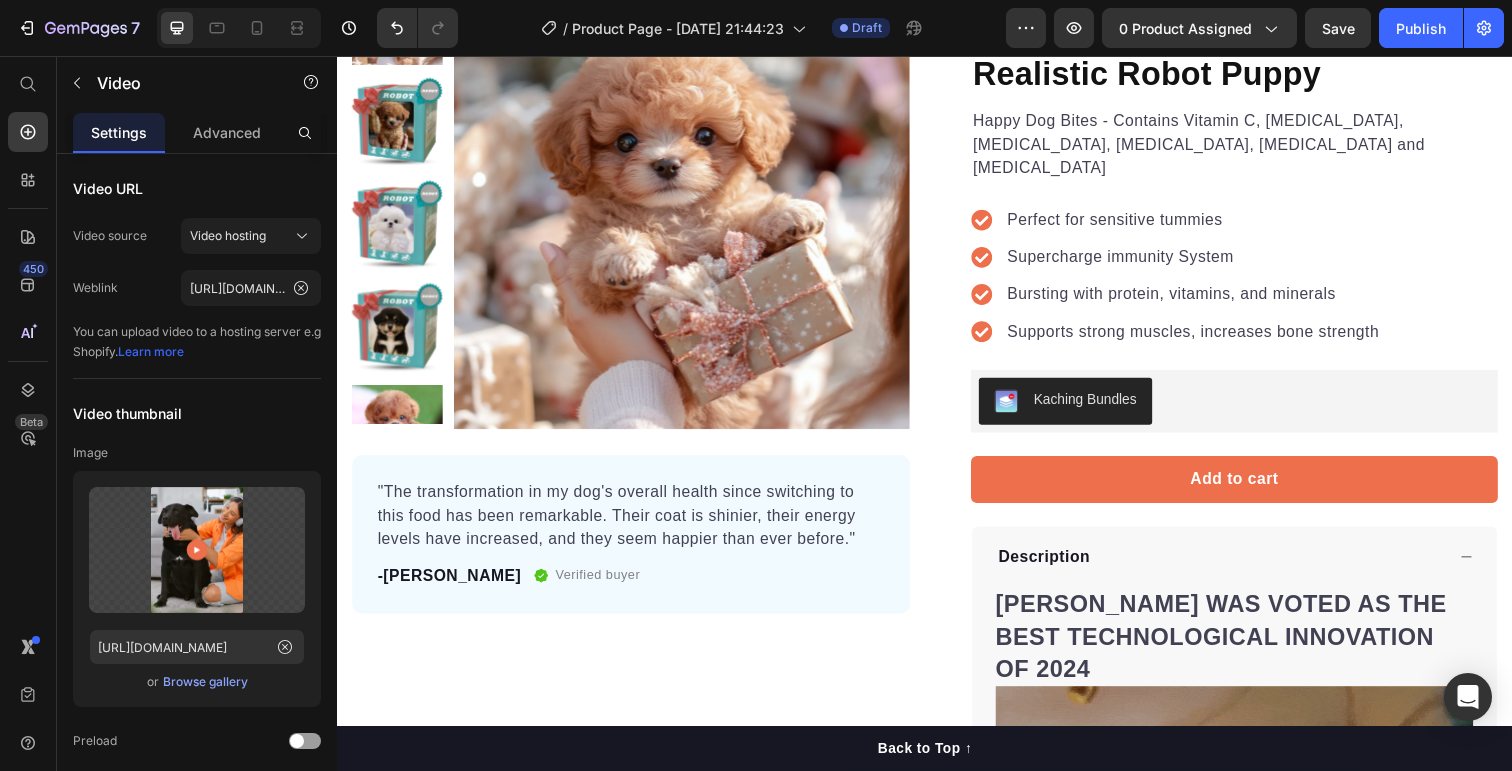 scroll, scrollTop: 0, scrollLeft: 0, axis: both 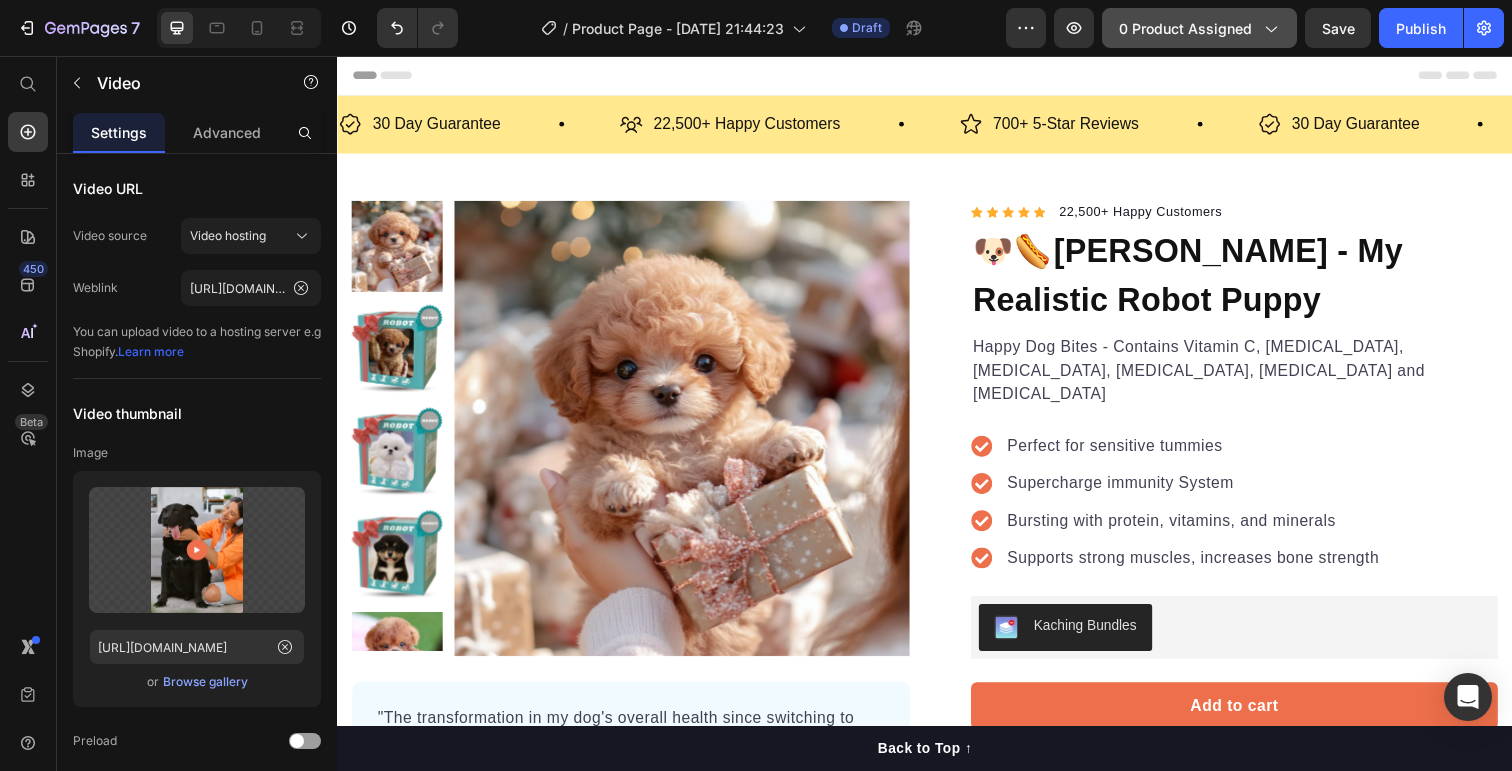 click on "0 product assigned" at bounding box center [1199, 28] 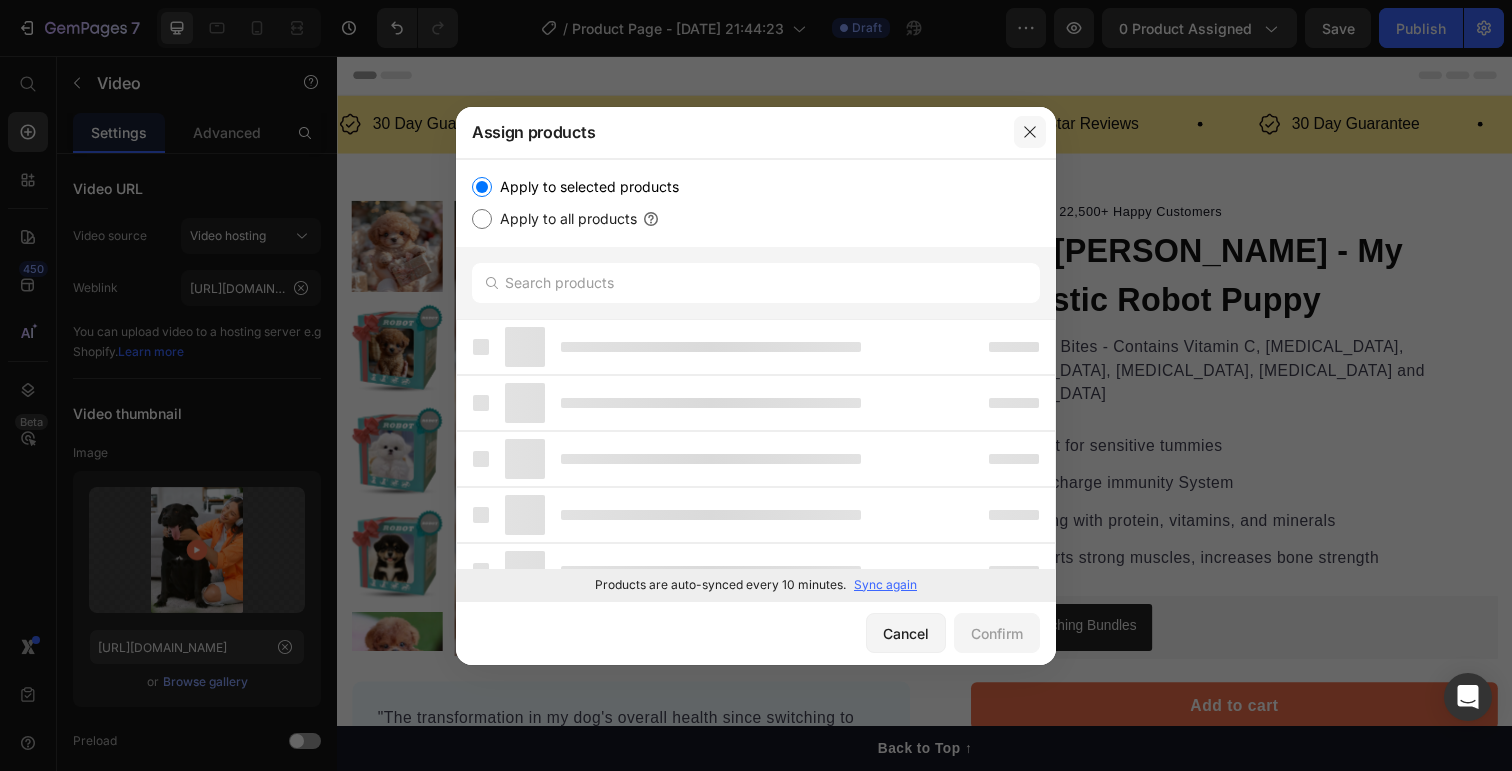 click 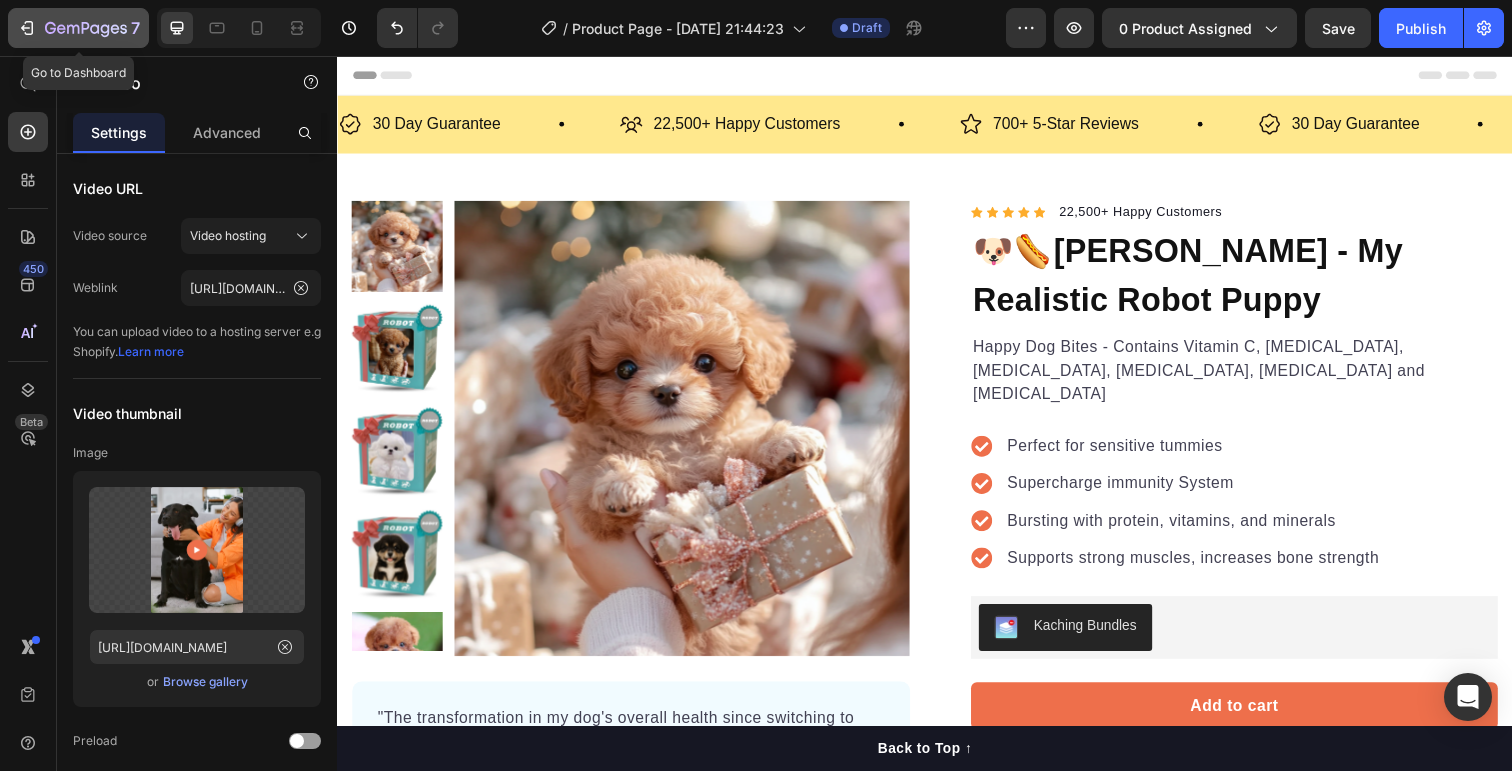 click on "7" 